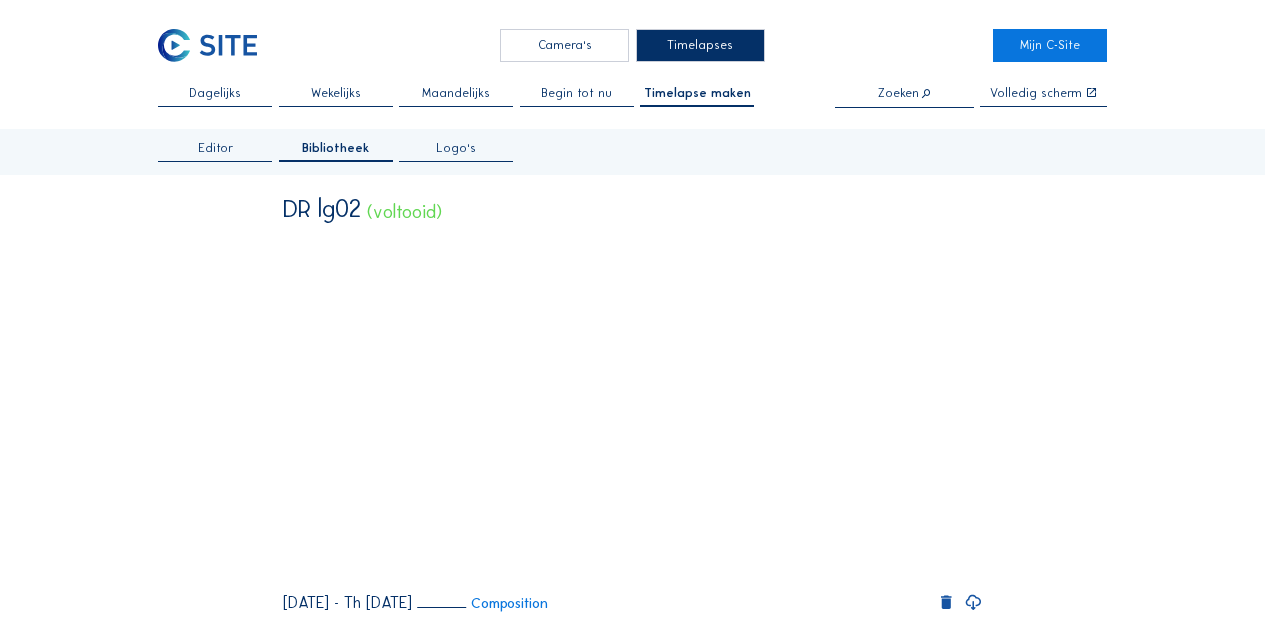scroll, scrollTop: 0, scrollLeft: 0, axis: both 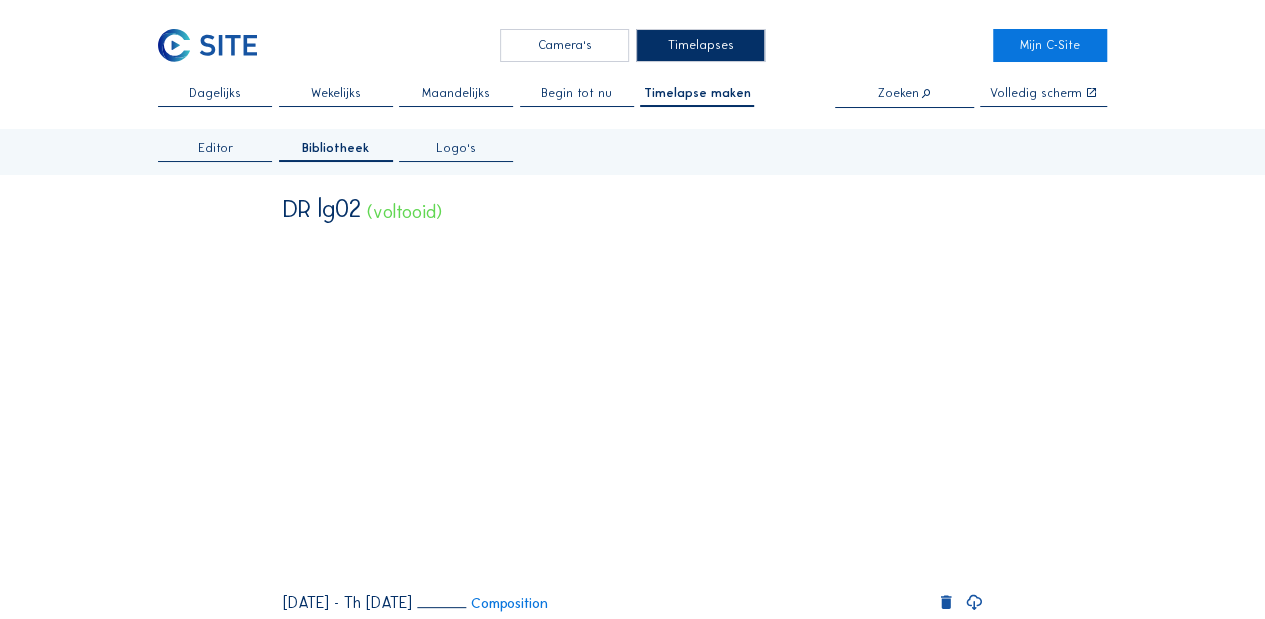 click on "Dagelijks" at bounding box center [215, 97] 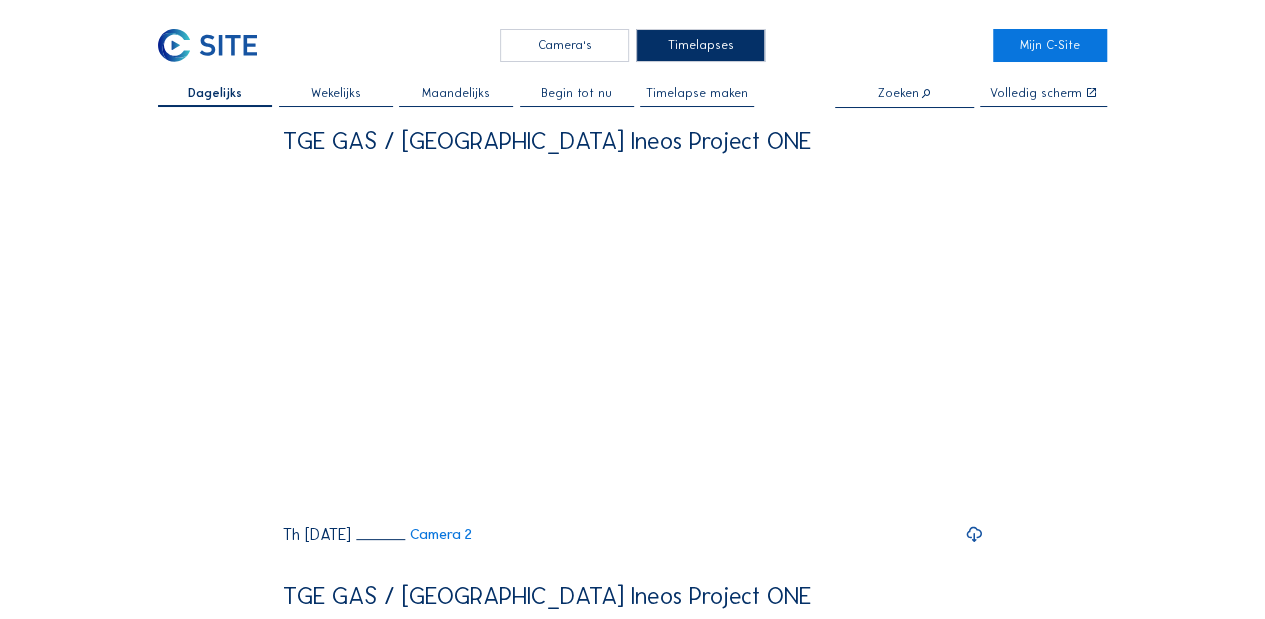 click on "Timelapses" at bounding box center [700, 45] 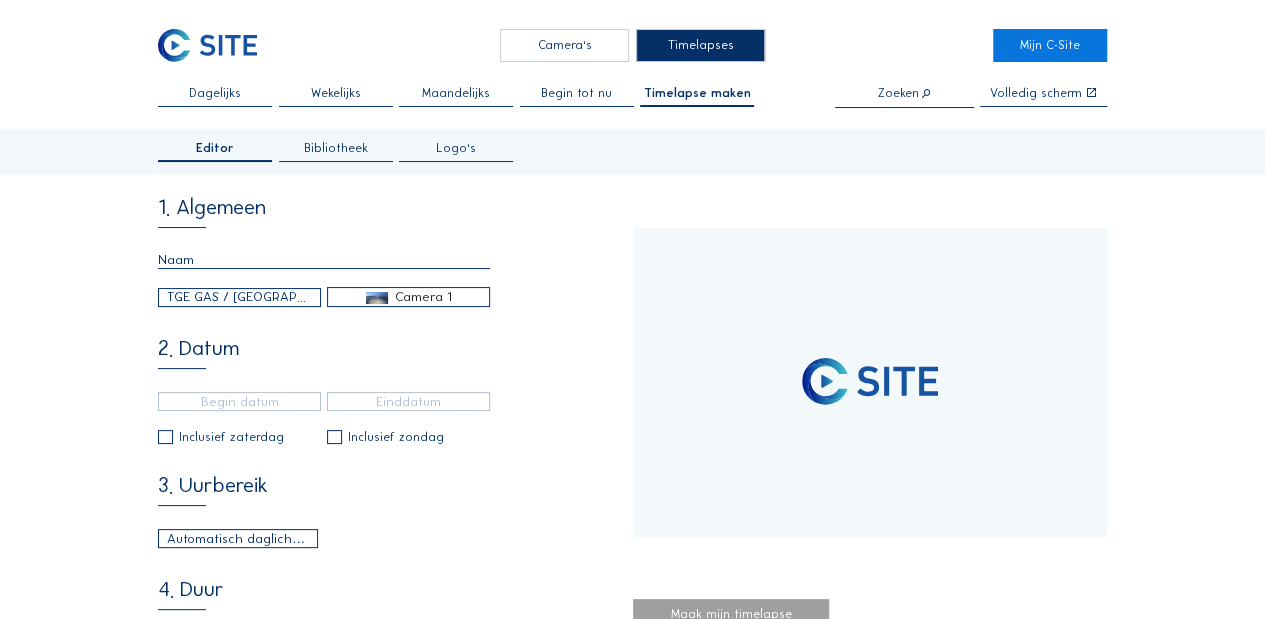 click at bounding box center [324, 260] 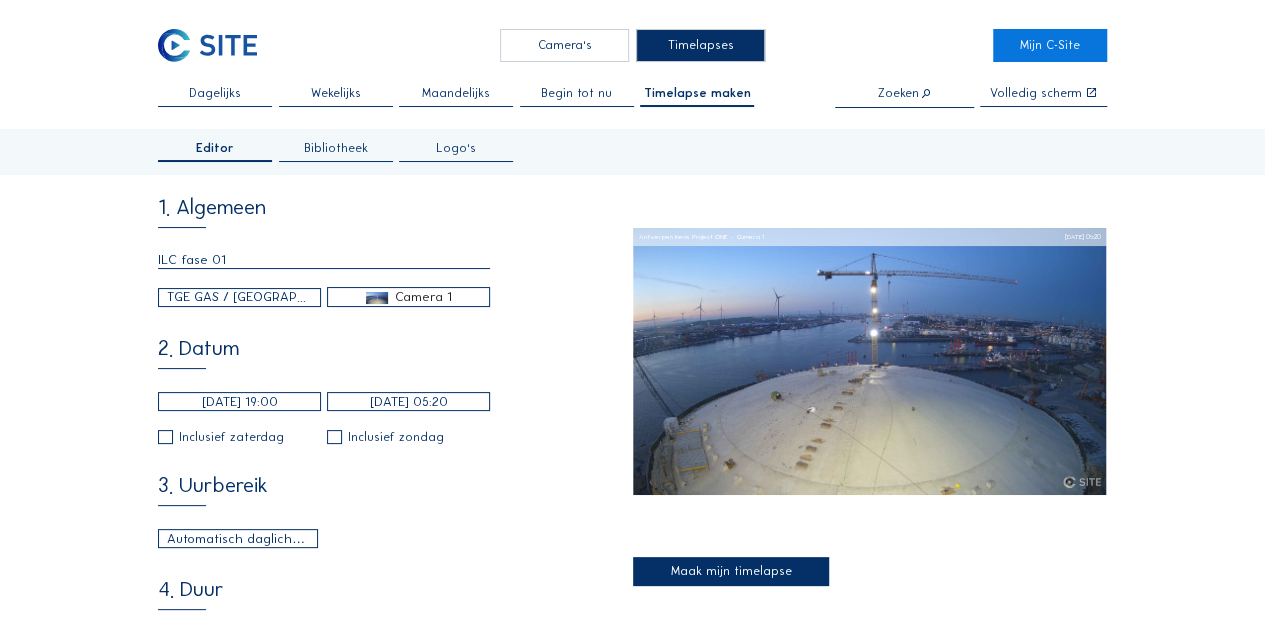 type on "ILC fase 01" 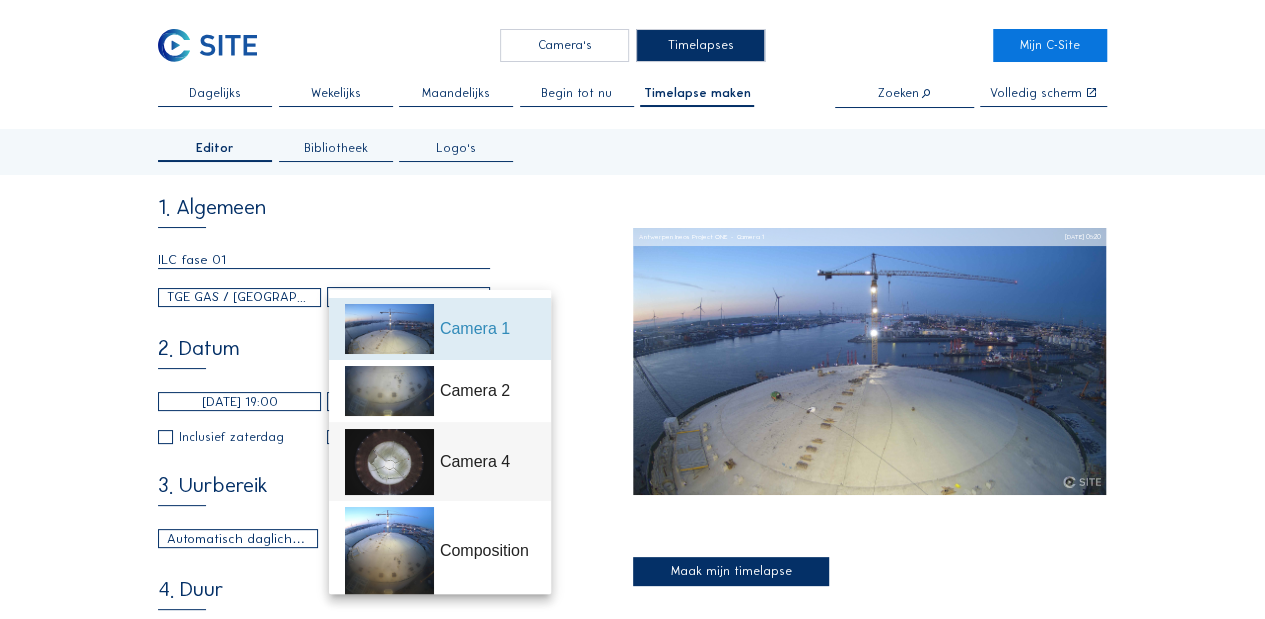 click on "Camera 4" at bounding box center [487, 462] 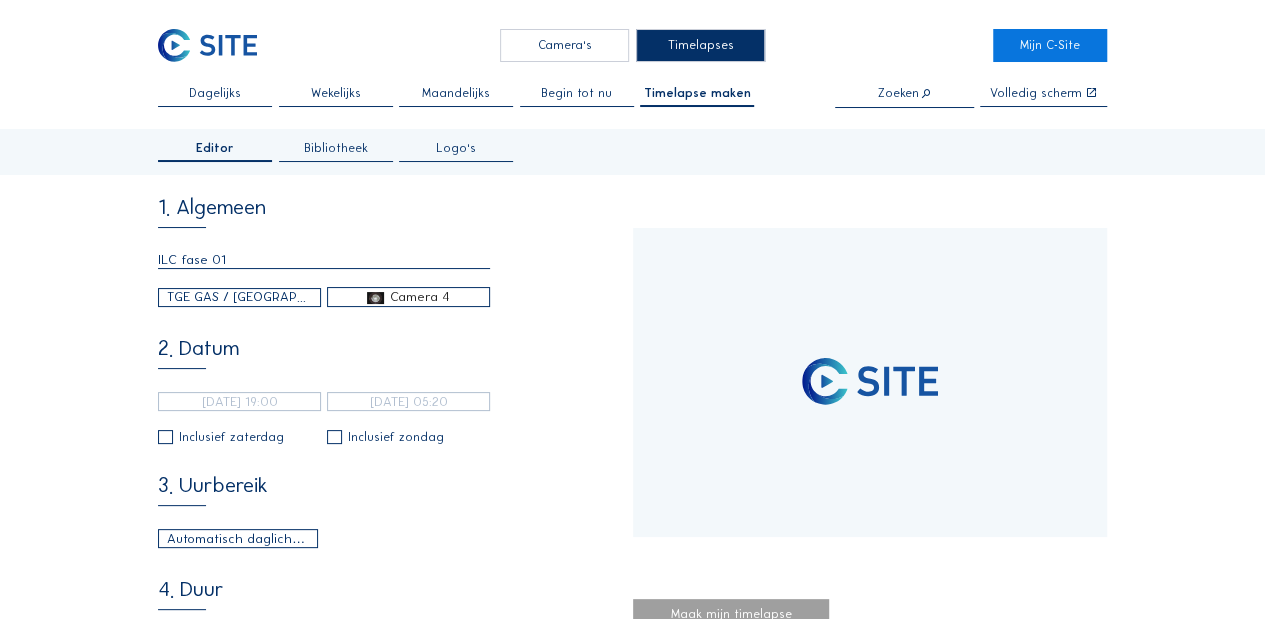 type on "[DATE] 10:50" 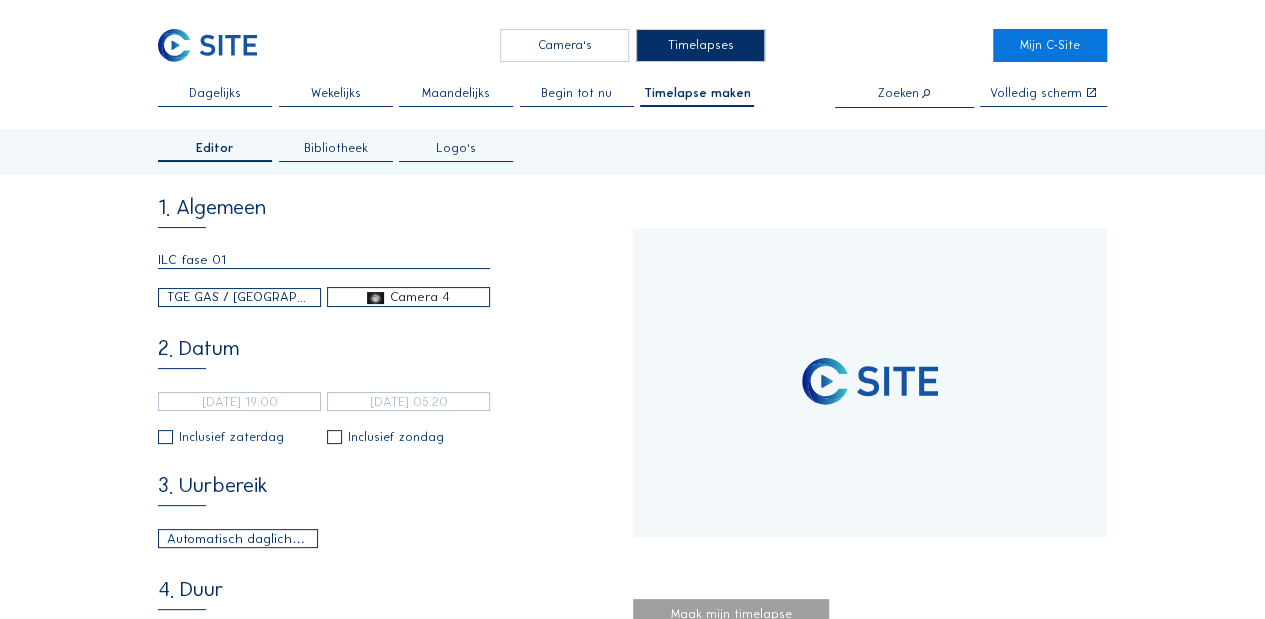 type on "[DATE] 04:00" 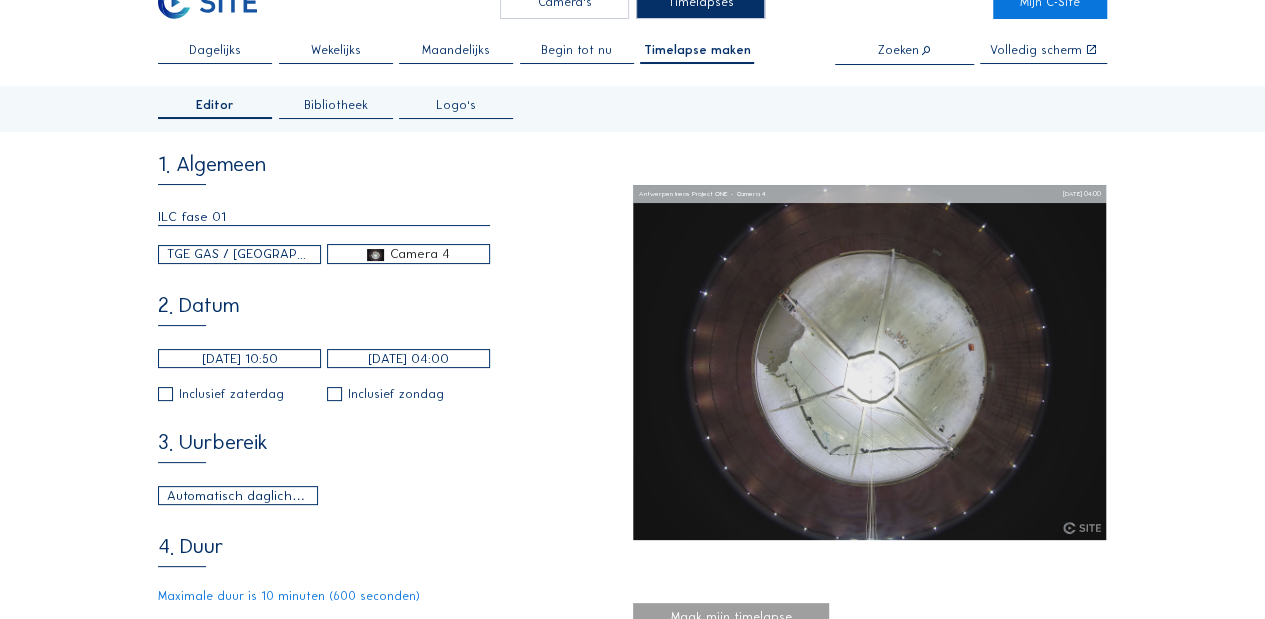 scroll, scrollTop: 66, scrollLeft: 0, axis: vertical 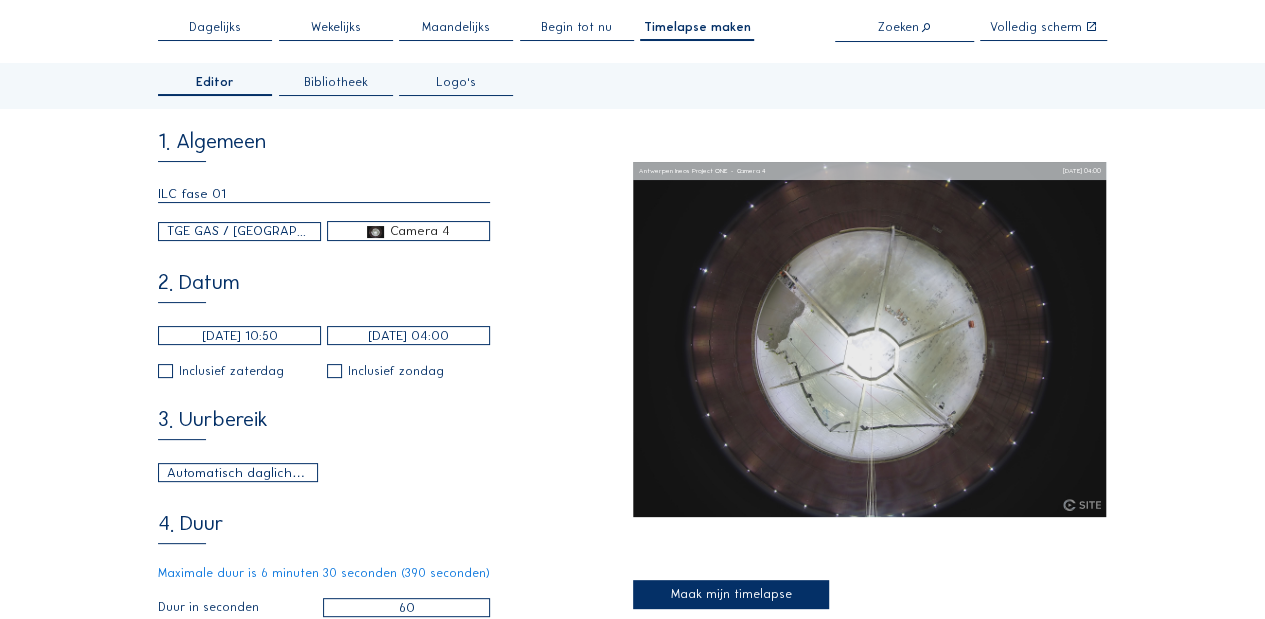 click on "[DATE] 10:50" at bounding box center (239, 335) 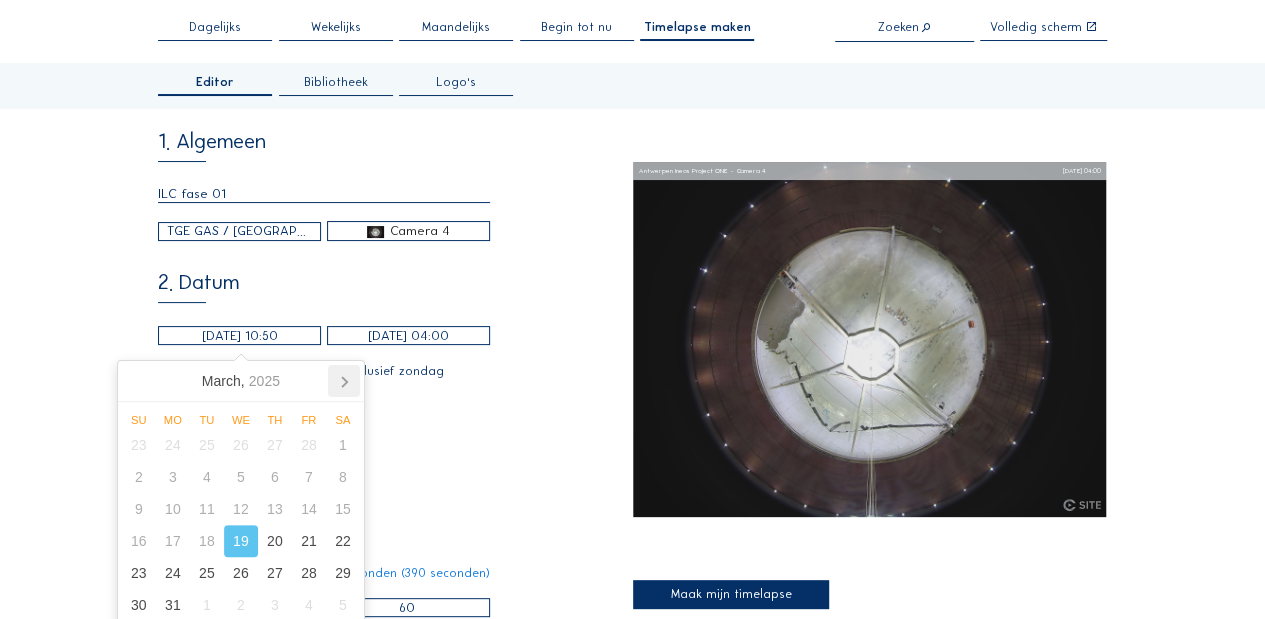 click 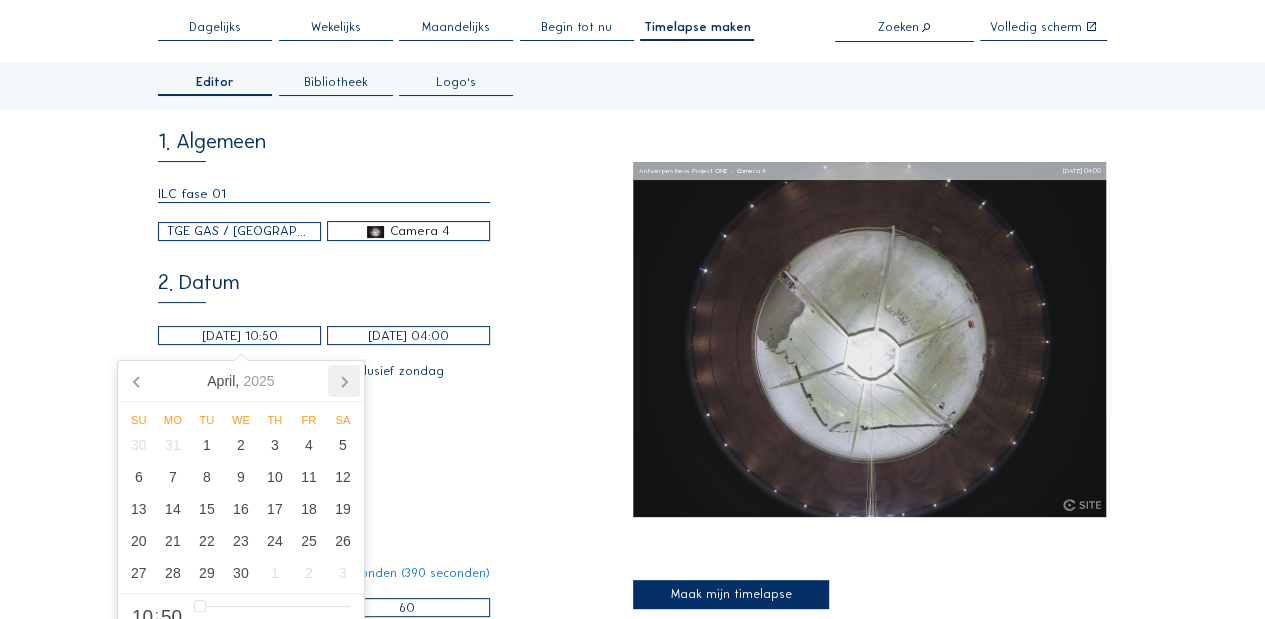 click 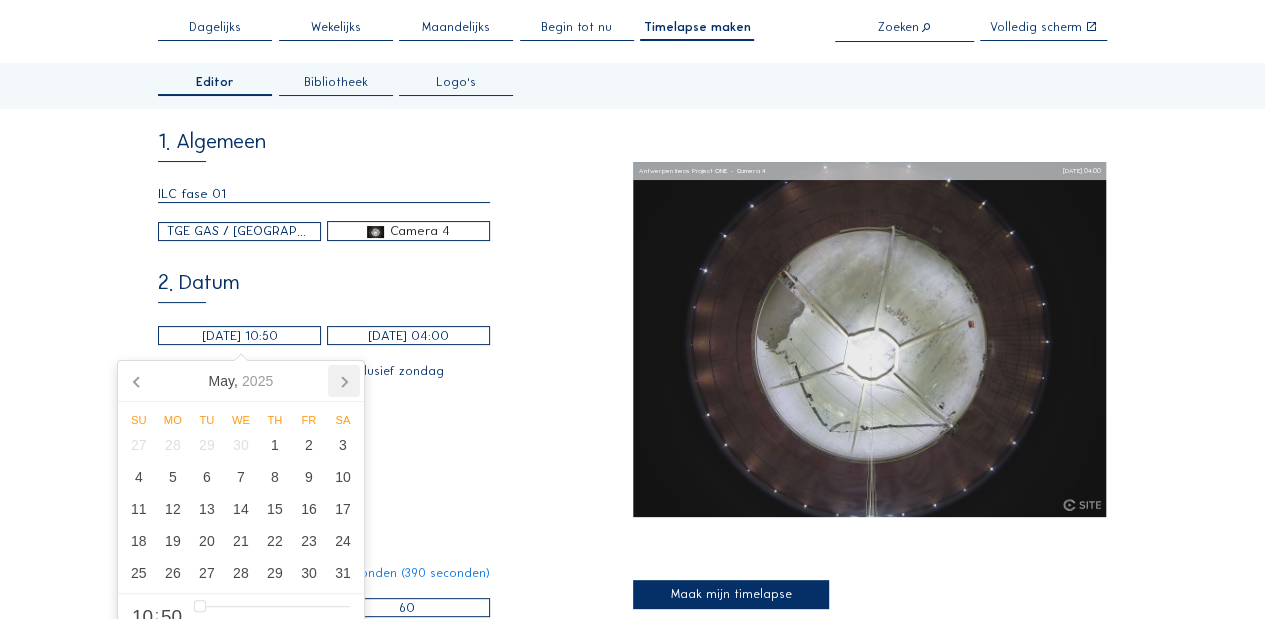 click 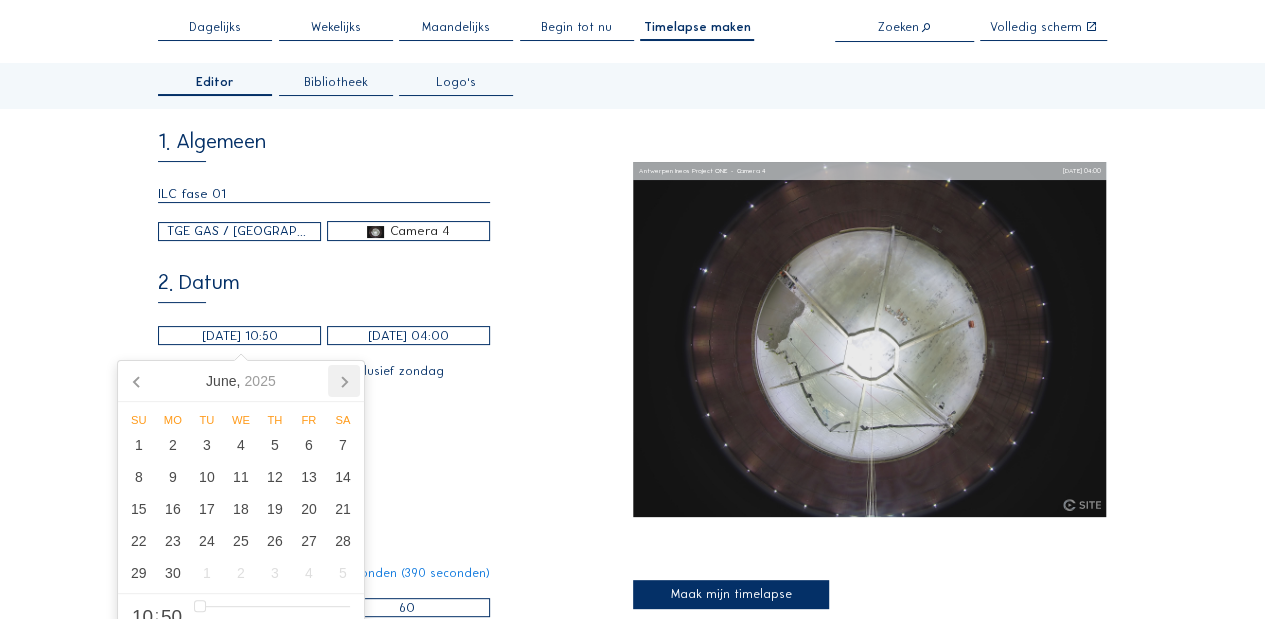 click 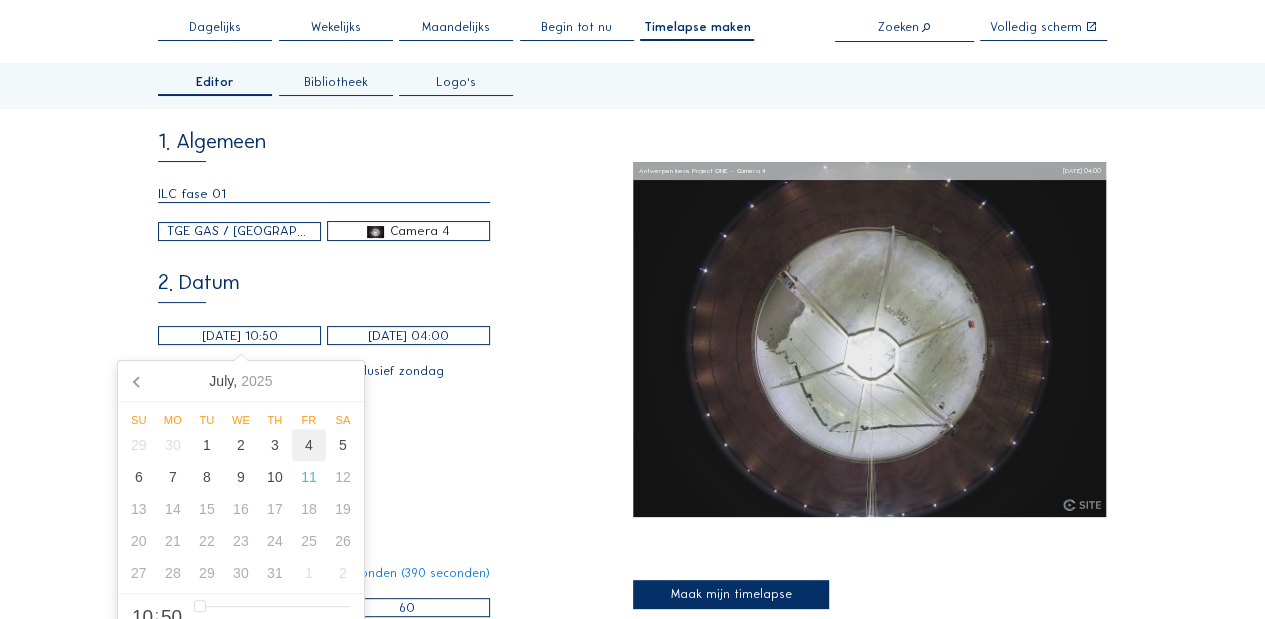 click on "4" at bounding box center [309, 445] 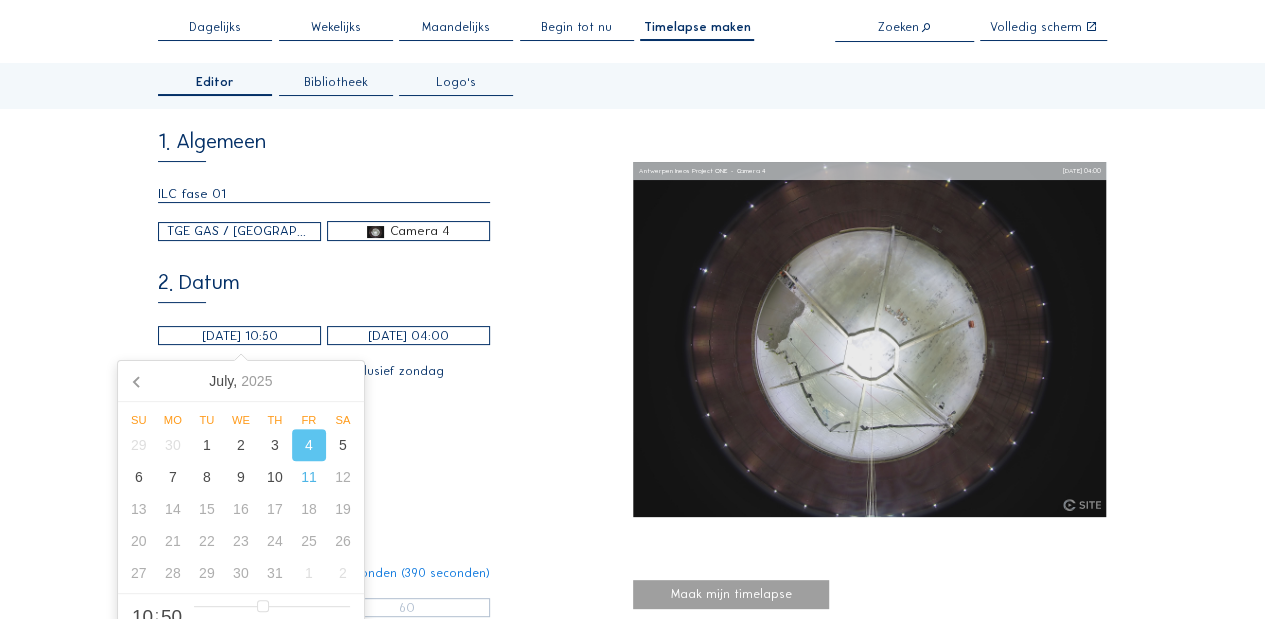 type on "24" 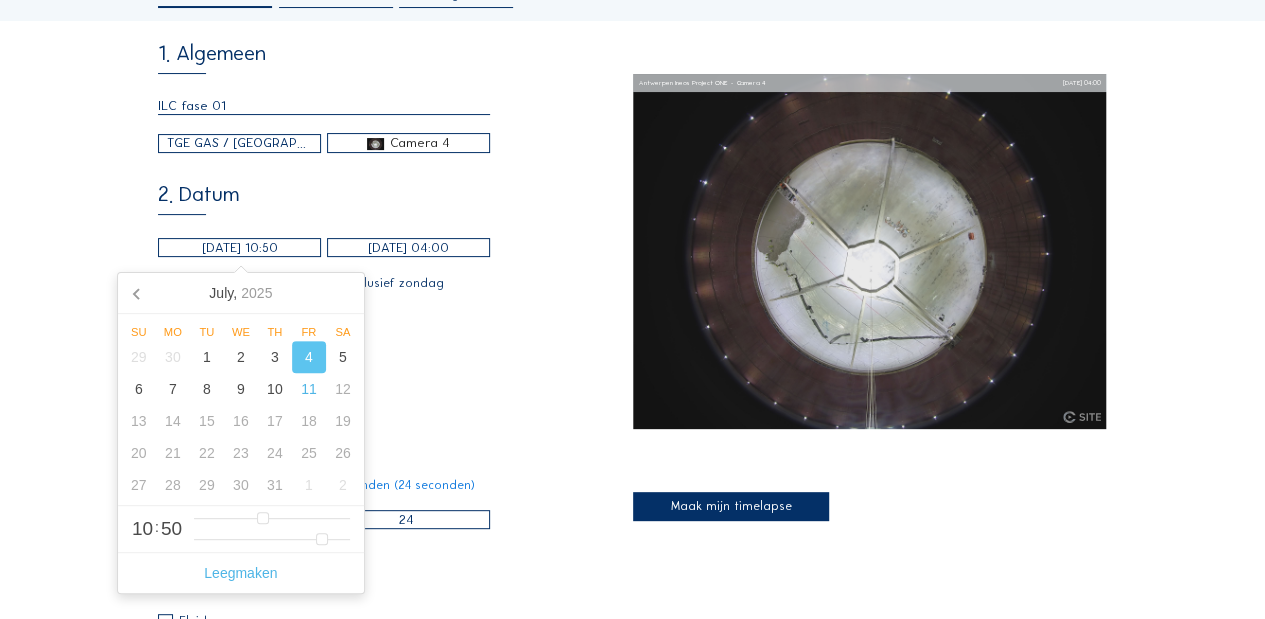 scroll, scrollTop: 200, scrollLeft: 0, axis: vertical 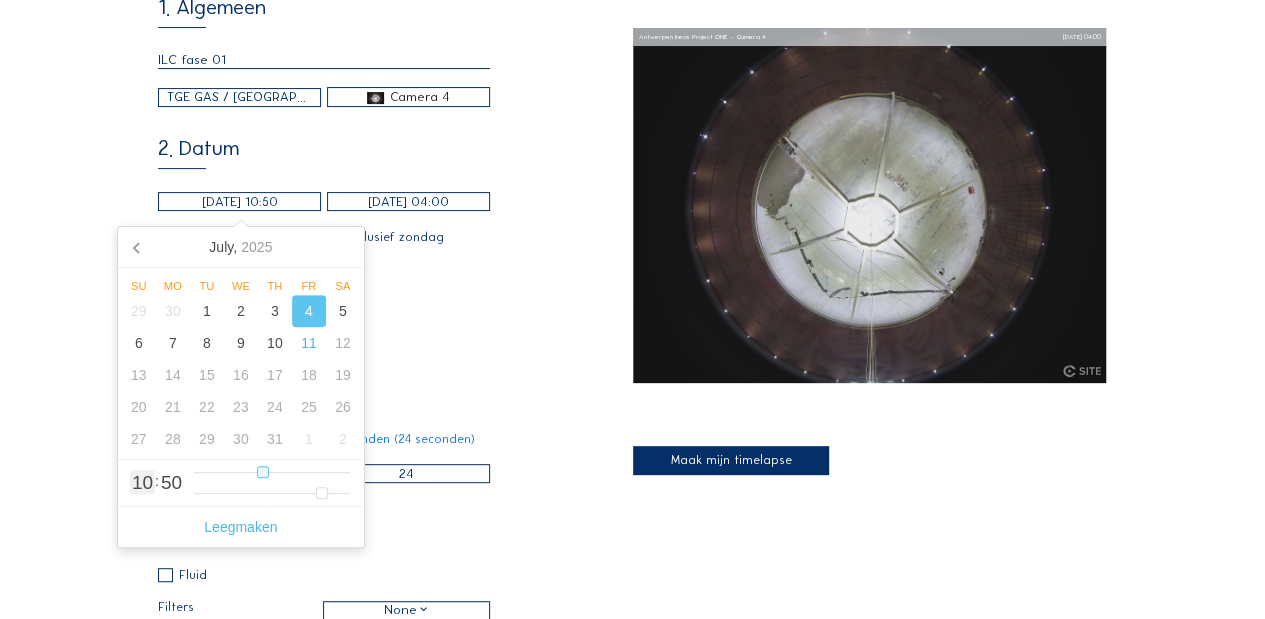 type on "[DATE] 00:50" 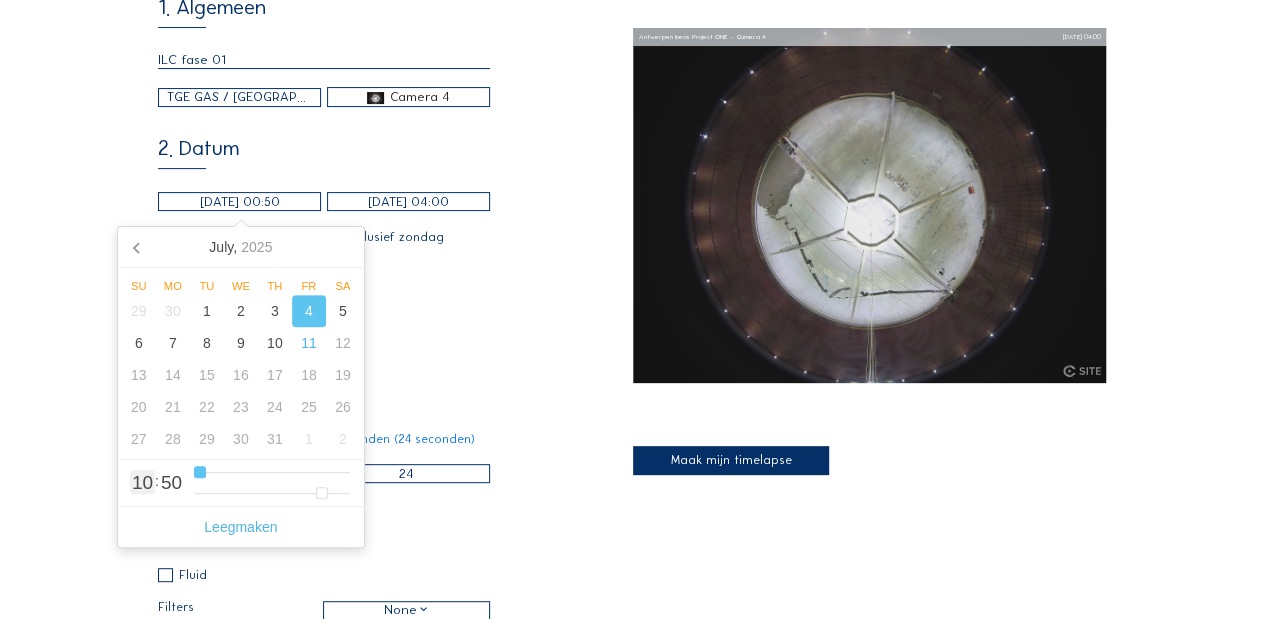 type on "0" 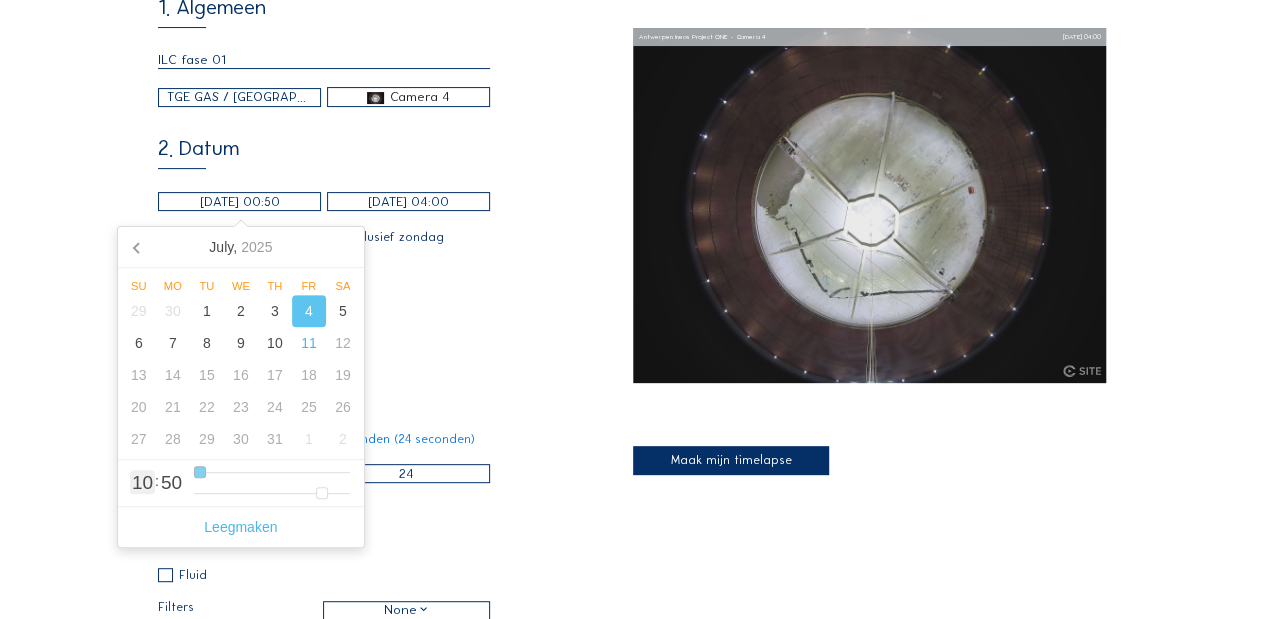 click at bounding box center [272, 472] 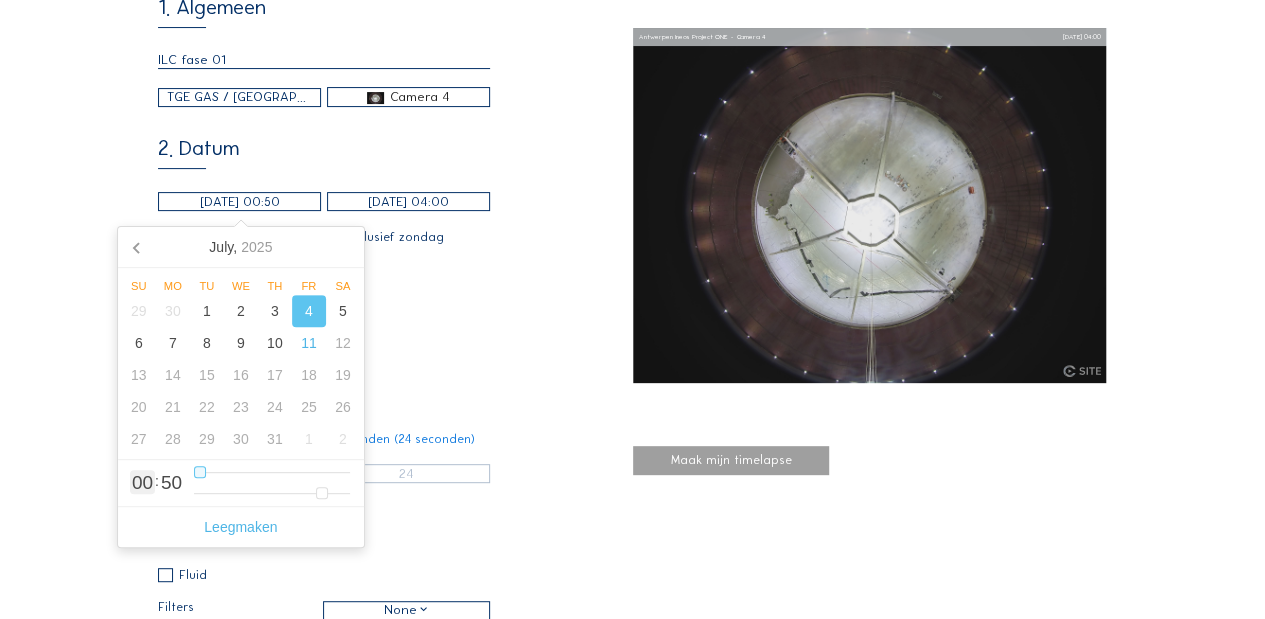 type on "[DATE] 02:50" 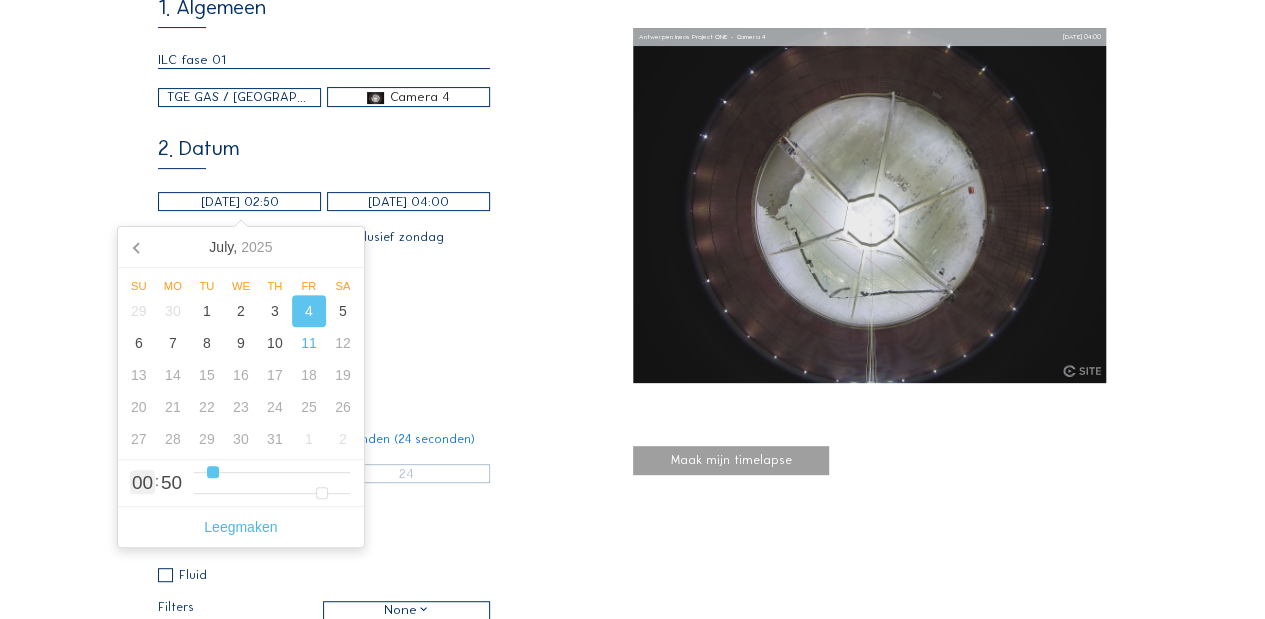 type on "2" 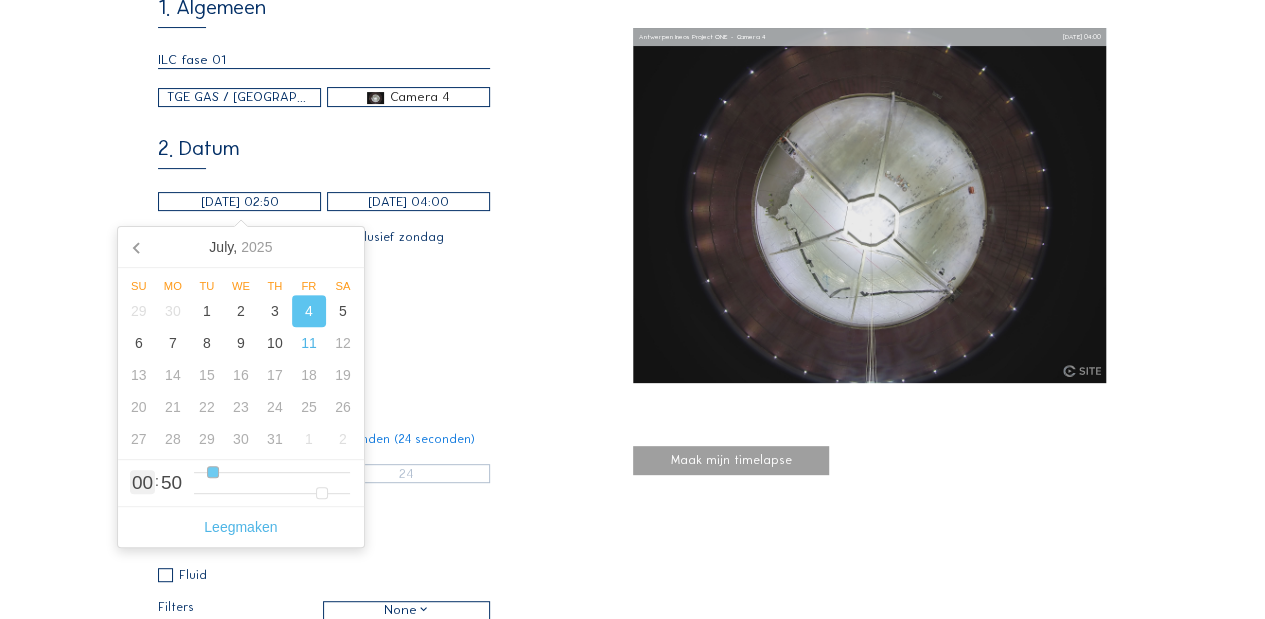 click at bounding box center (272, 472) 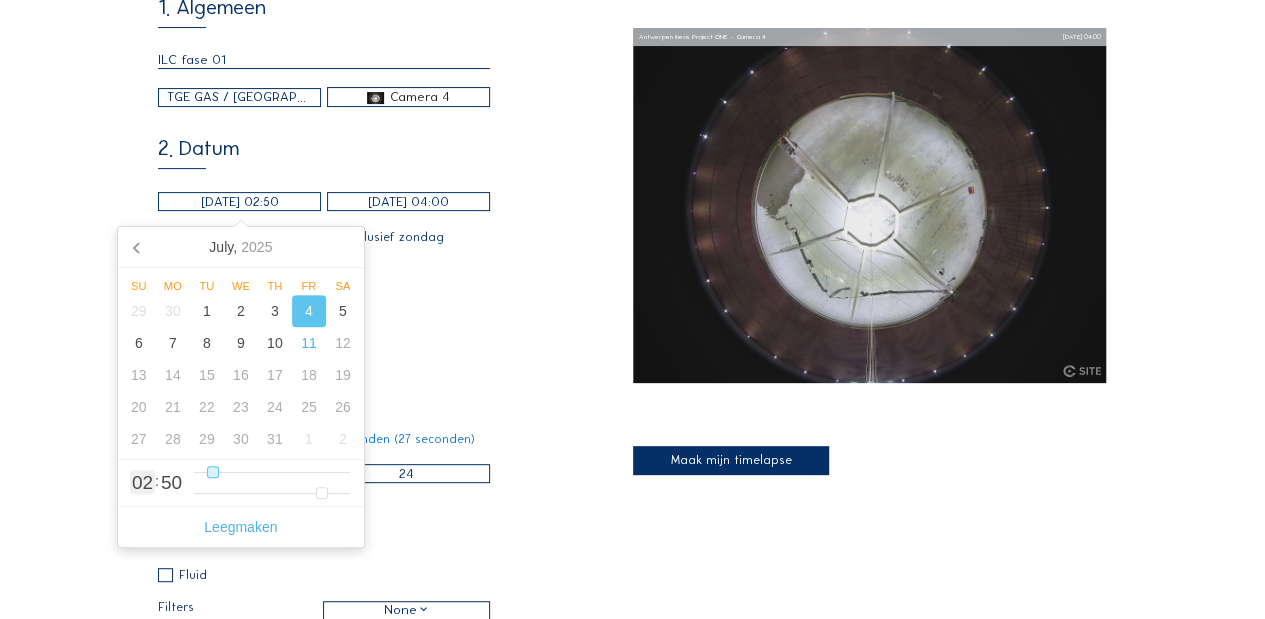 type on "[DATE] 03:50" 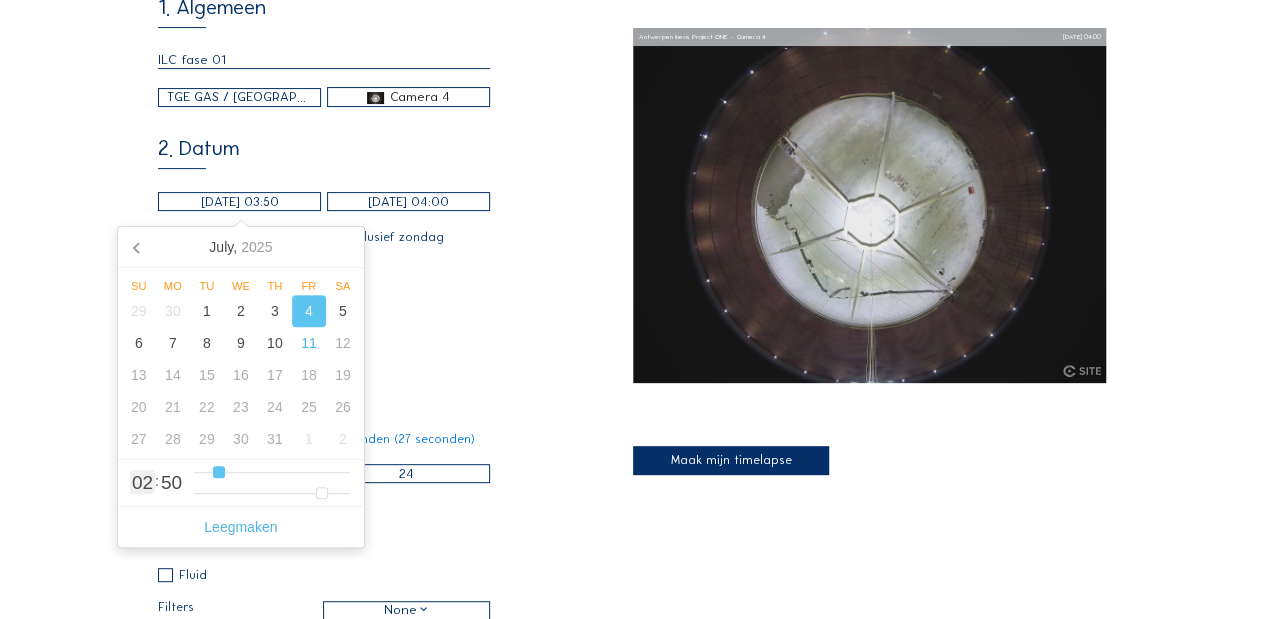 type on "3" 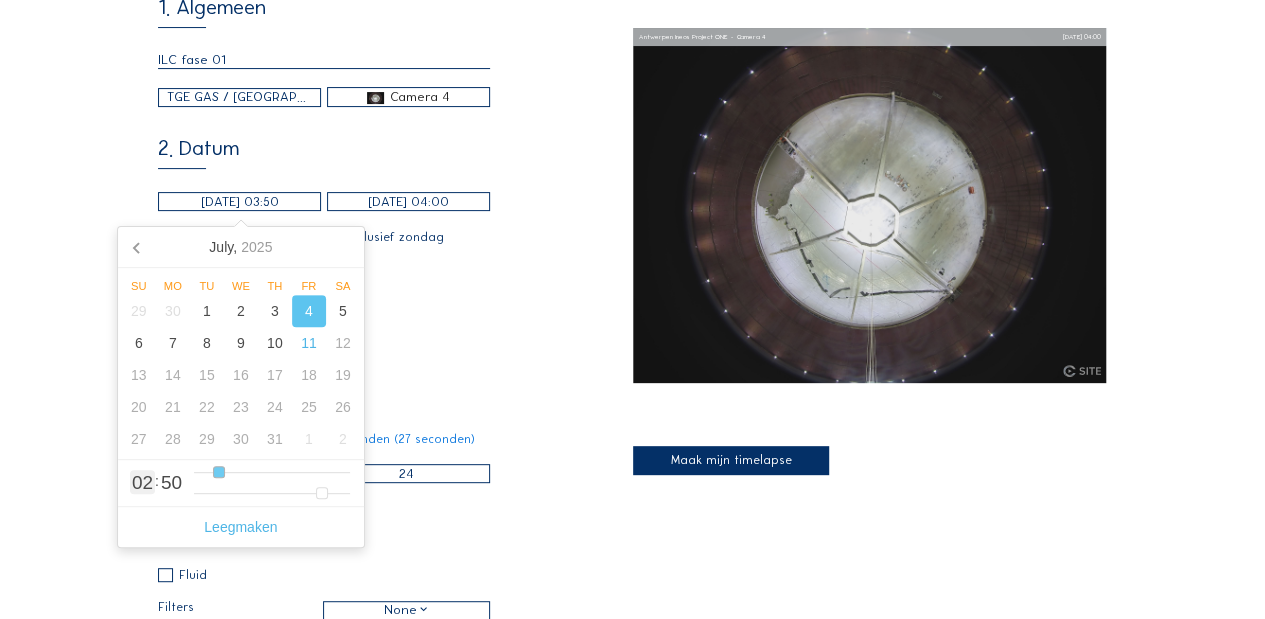 click at bounding box center [272, 472] 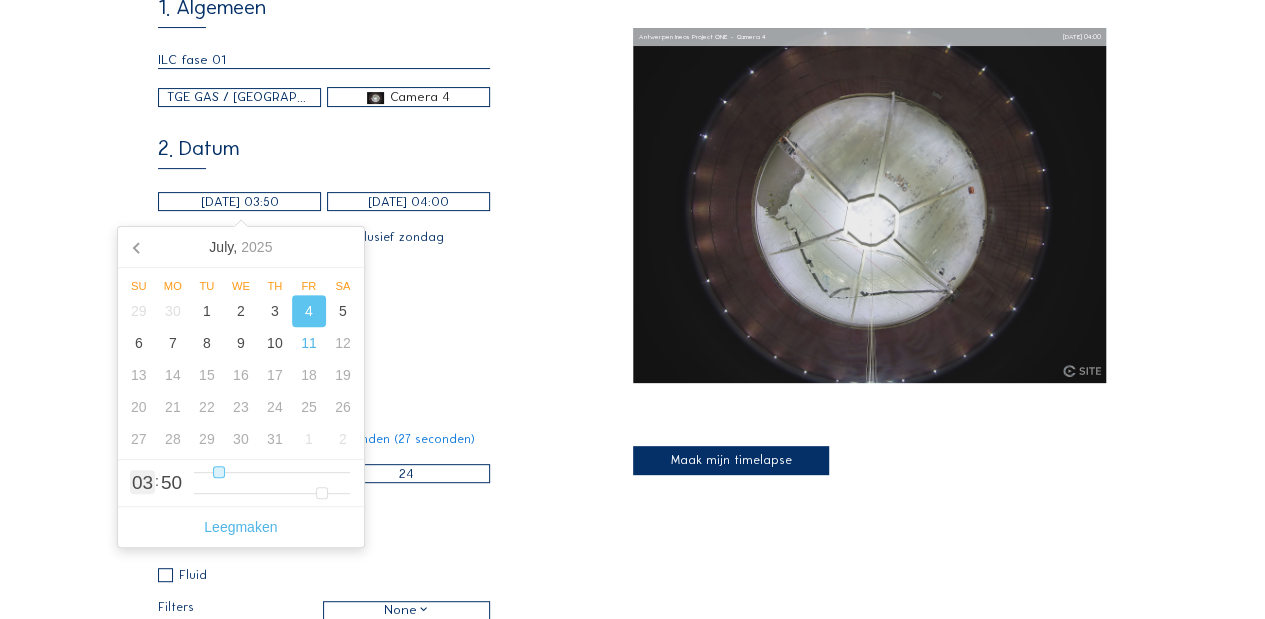 type on "[DATE] 05:50" 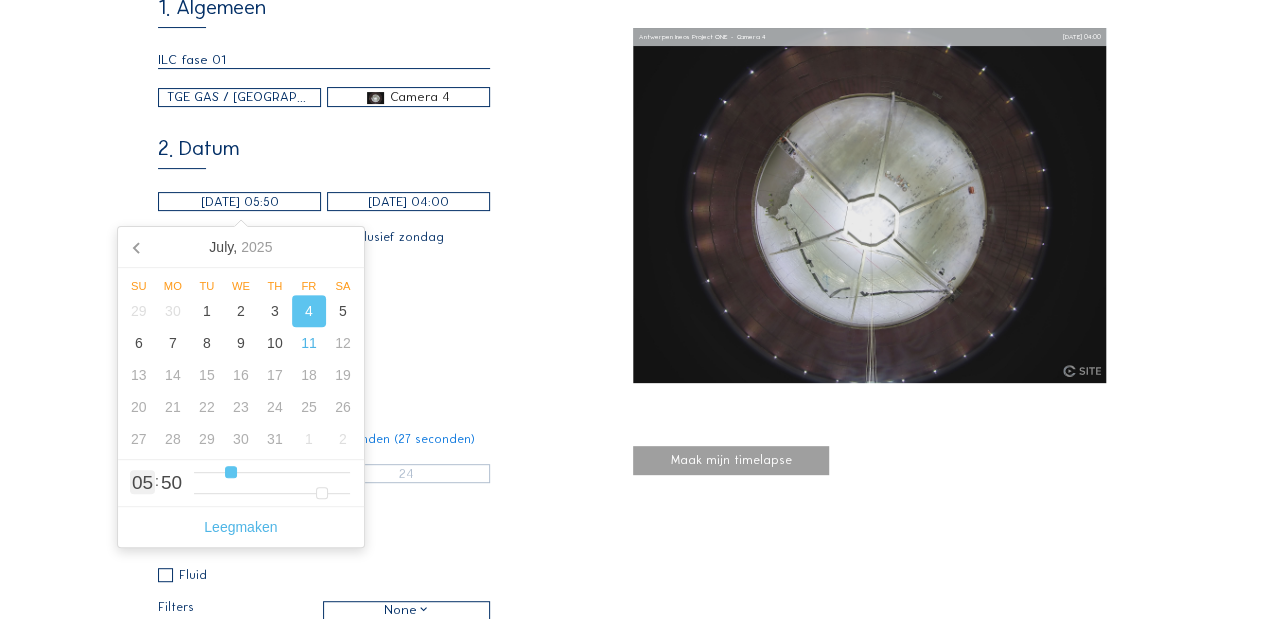 type on "5" 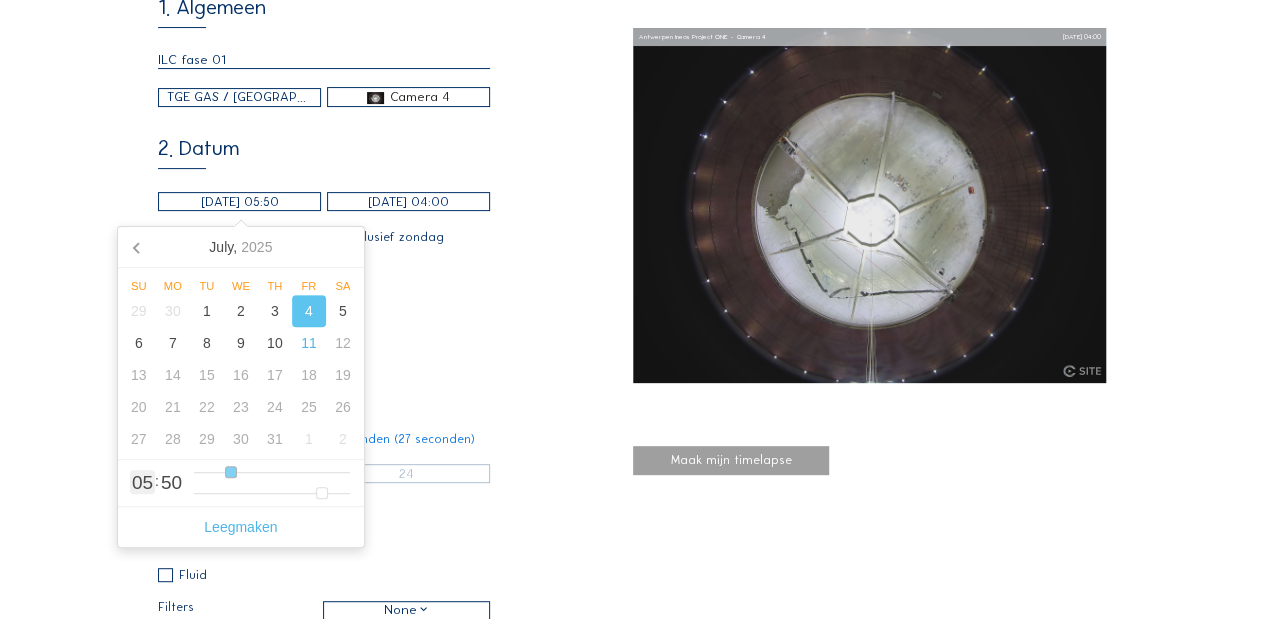 click at bounding box center [272, 472] 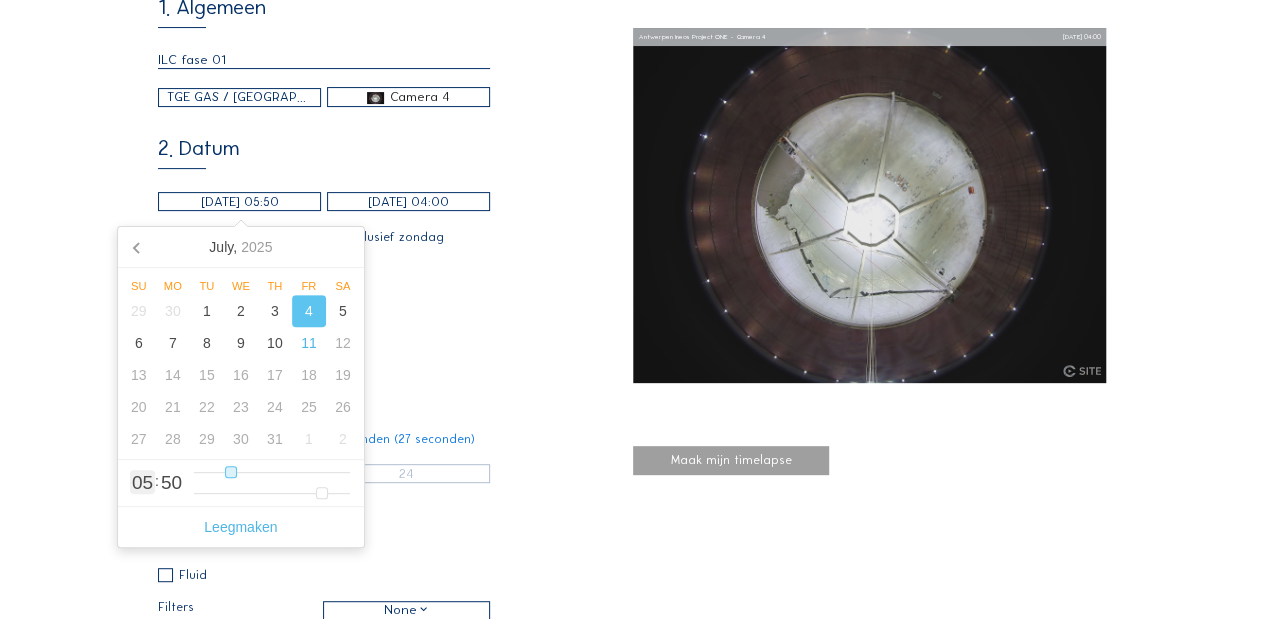 type on "[DATE] 03:50" 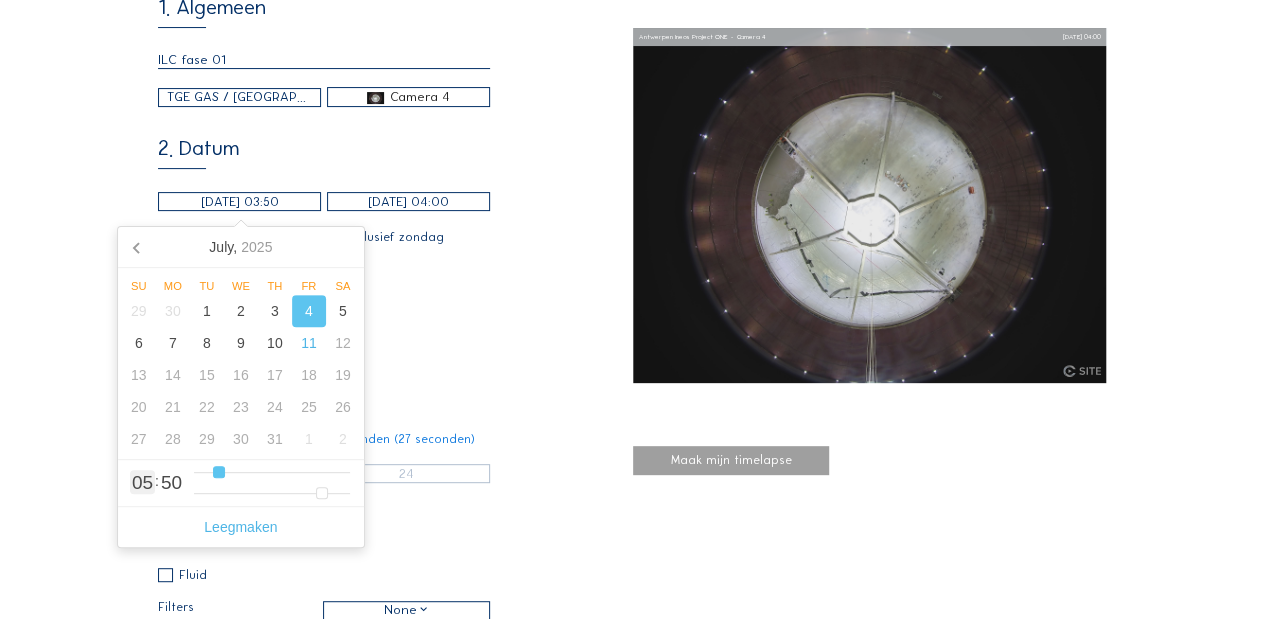 type on "3" 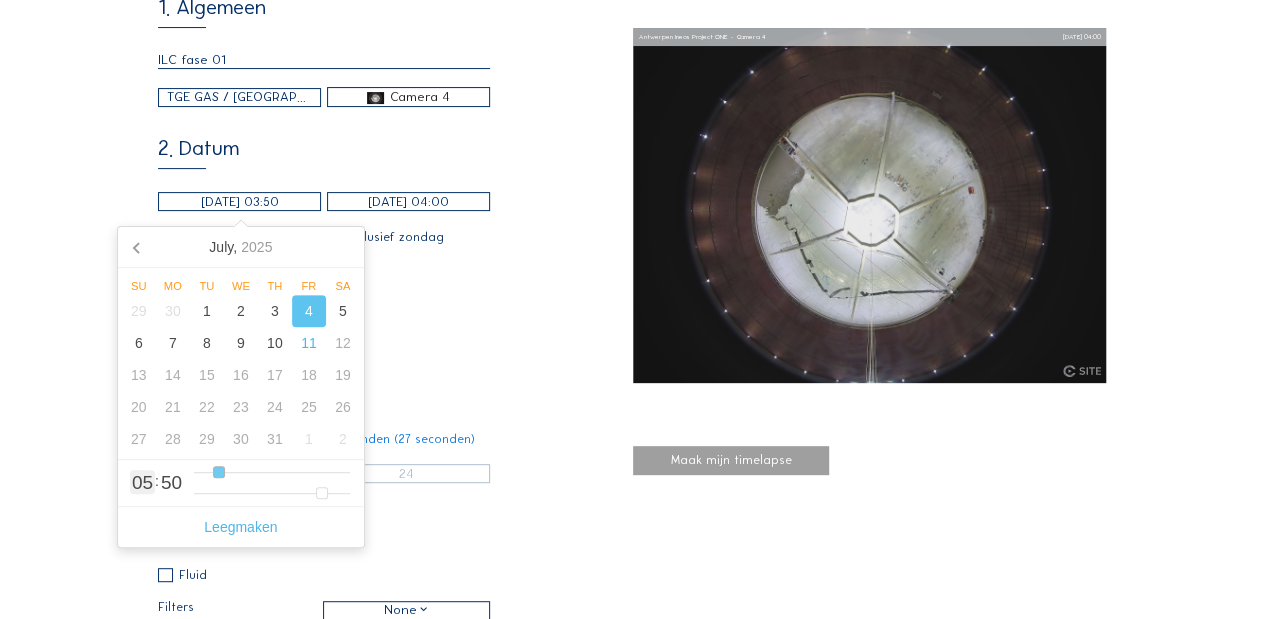 click at bounding box center [272, 472] 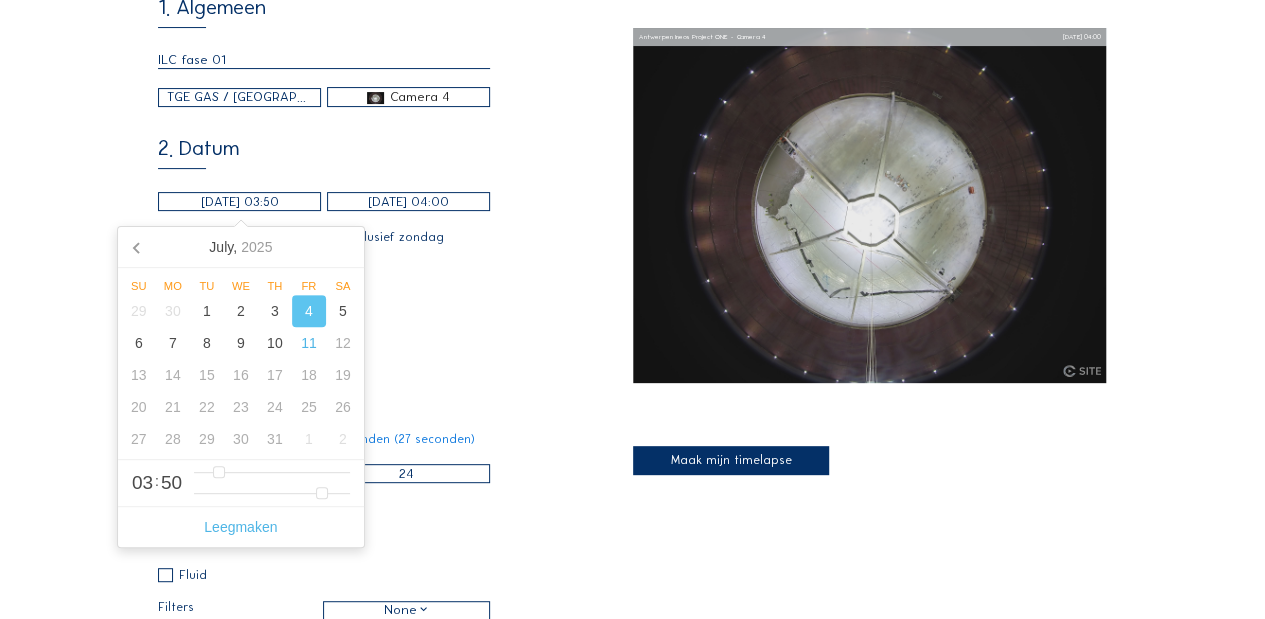 click on "3. Uurbereik Automatisch daglicht 06:00  Van  18:00  Tot" at bounding box center [395, 311] 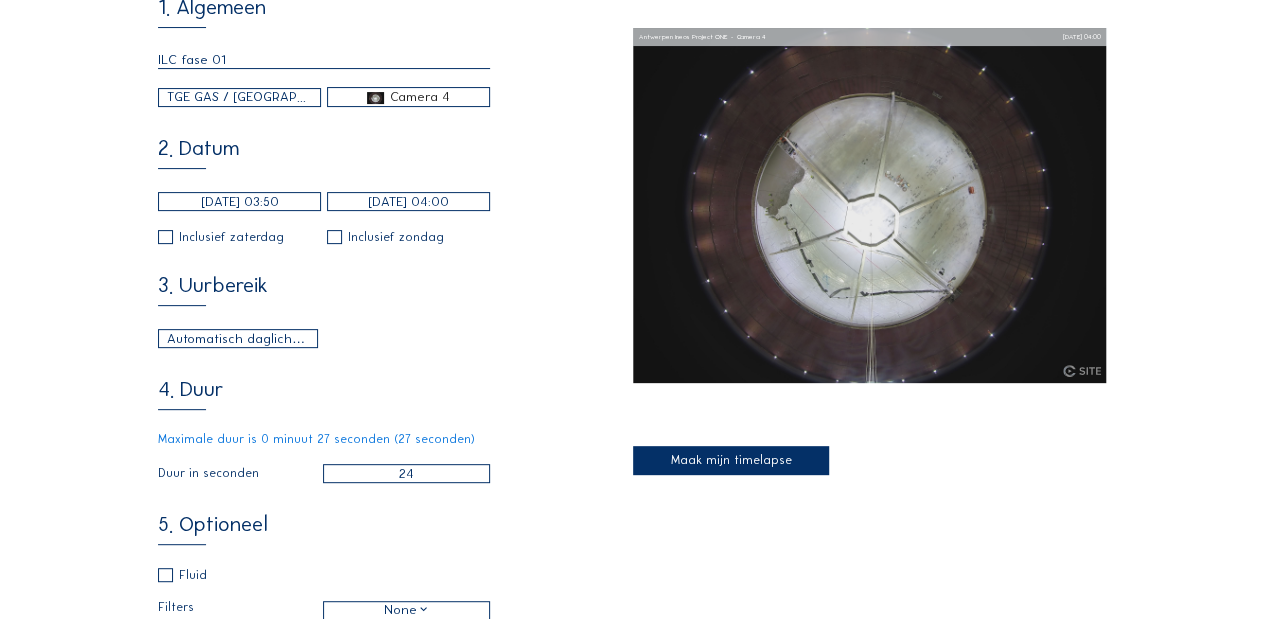 click on "[DATE] 04:00" at bounding box center [408, 201] 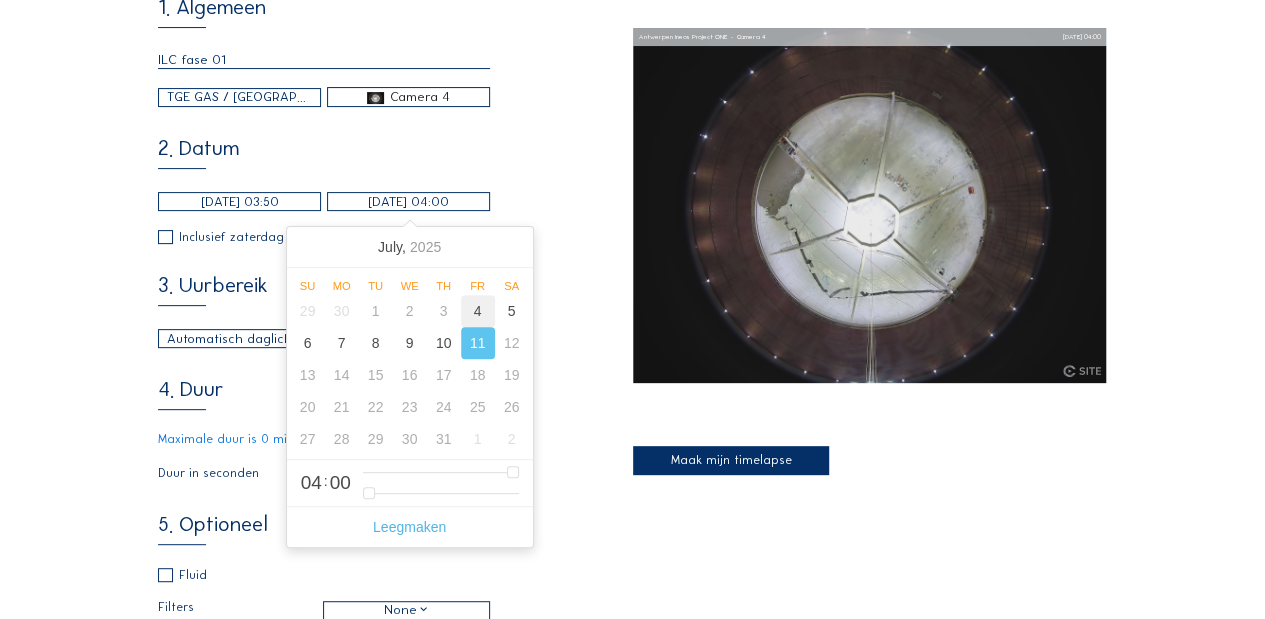 click on "4" at bounding box center (478, 311) 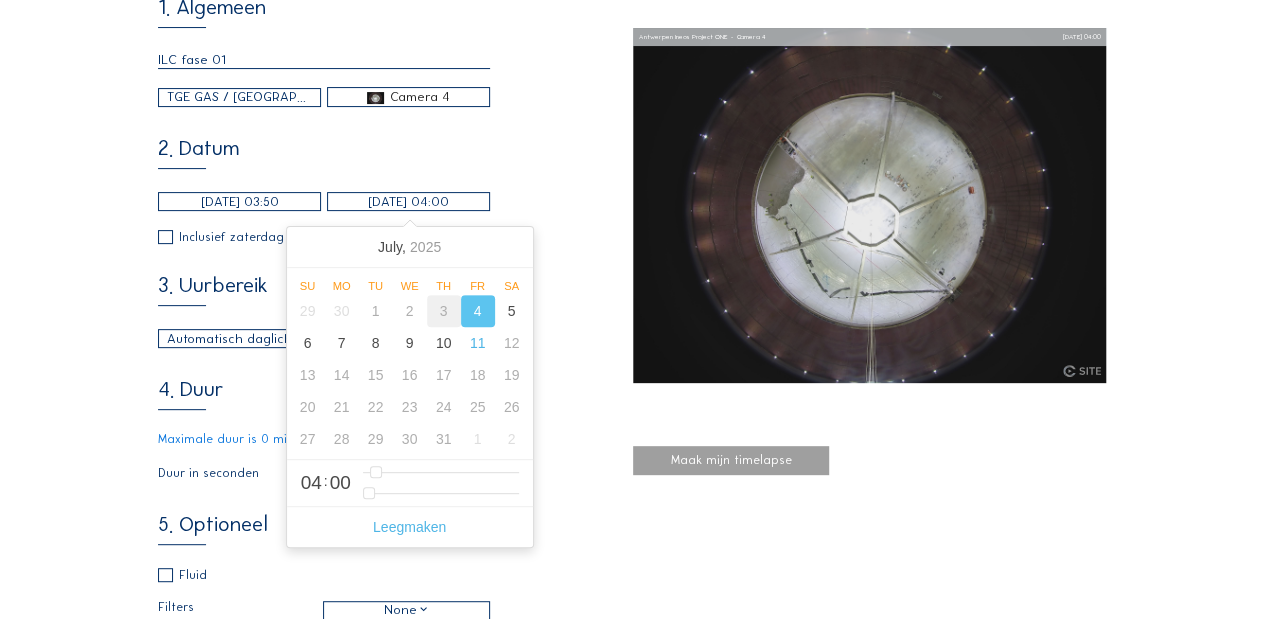 type on "0" 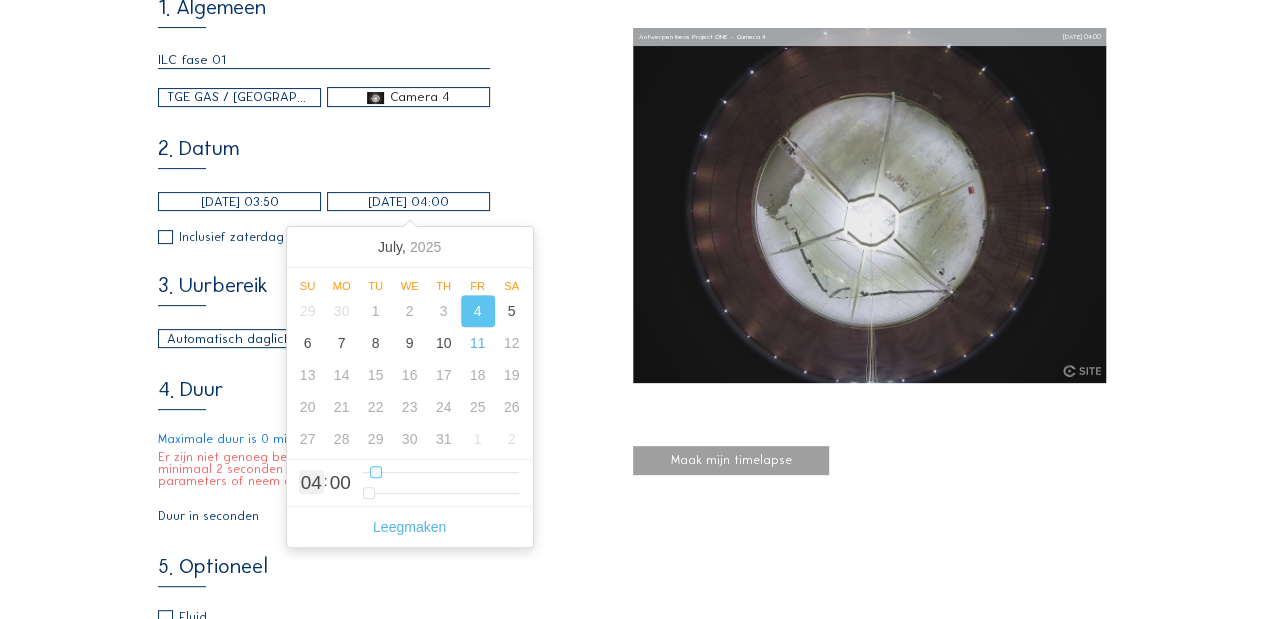 type on "[DATE] 17:00" 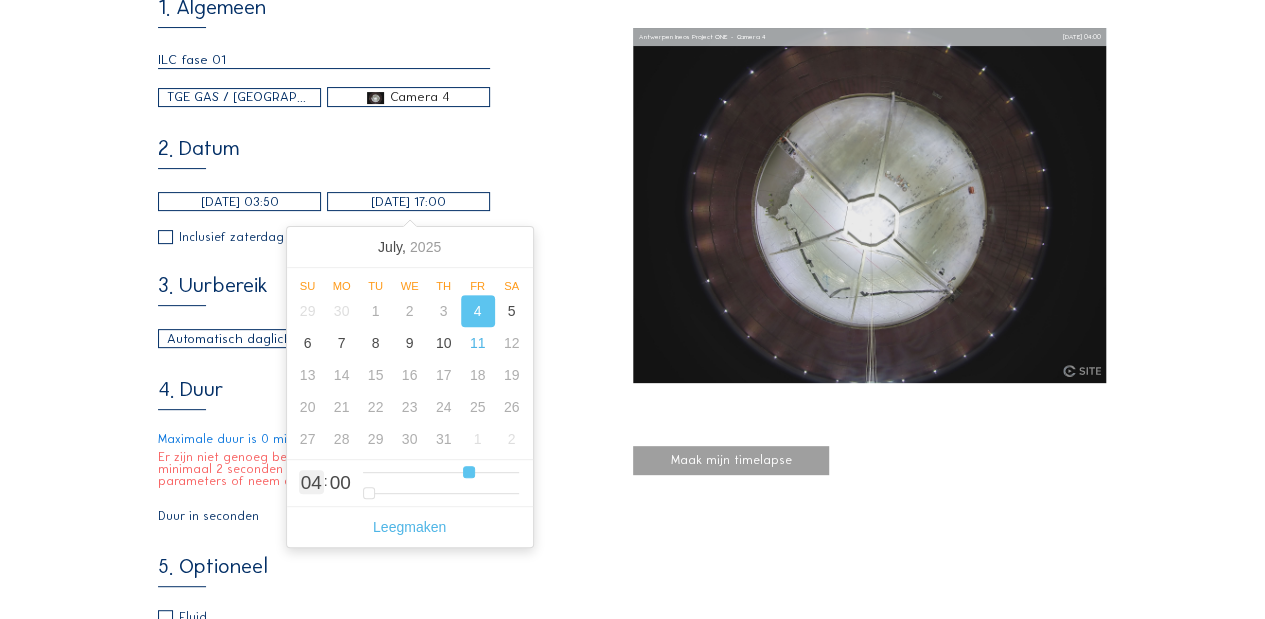 type on "17" 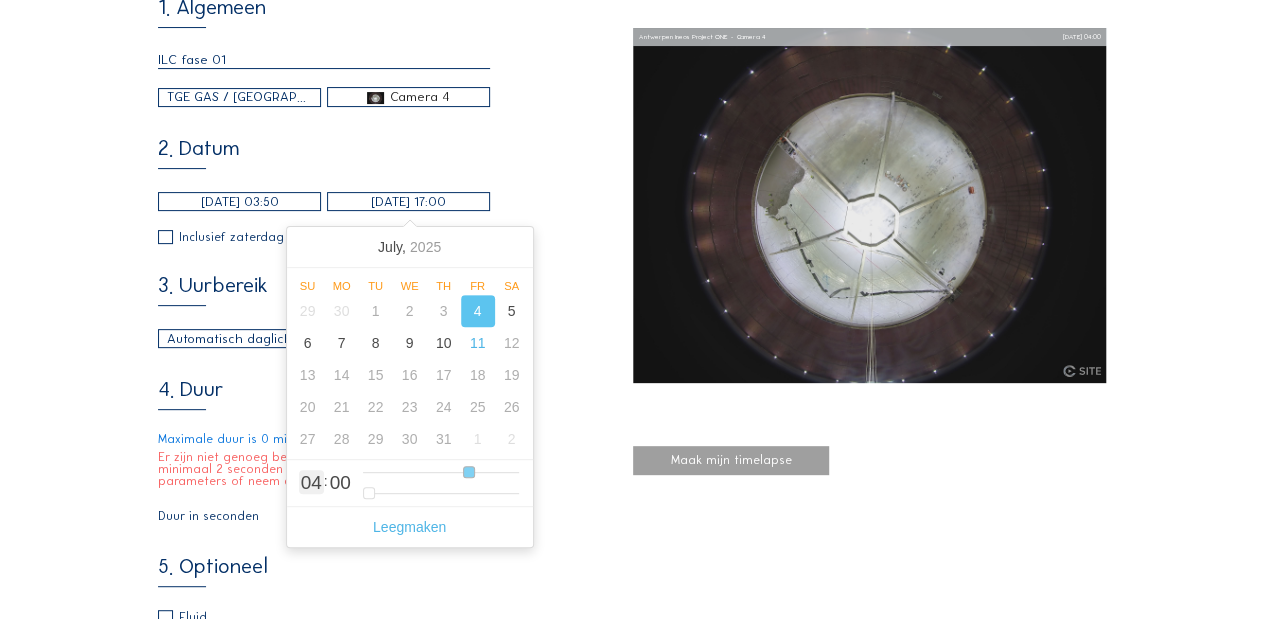 click at bounding box center (441, 472) 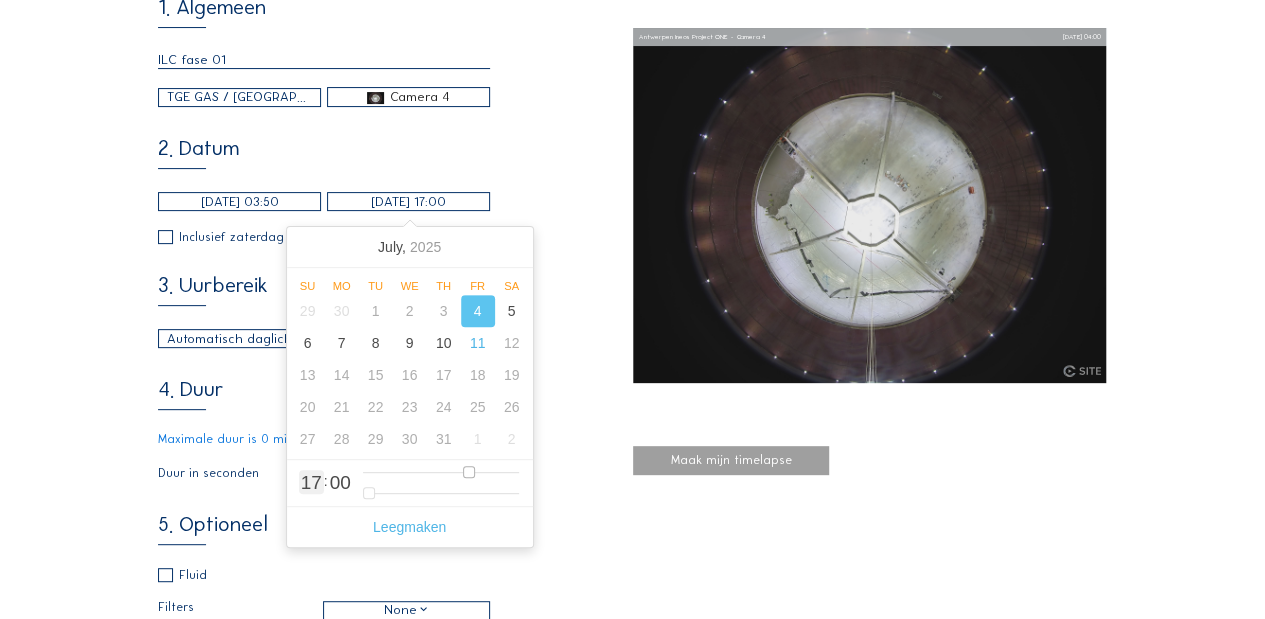 type on "5" 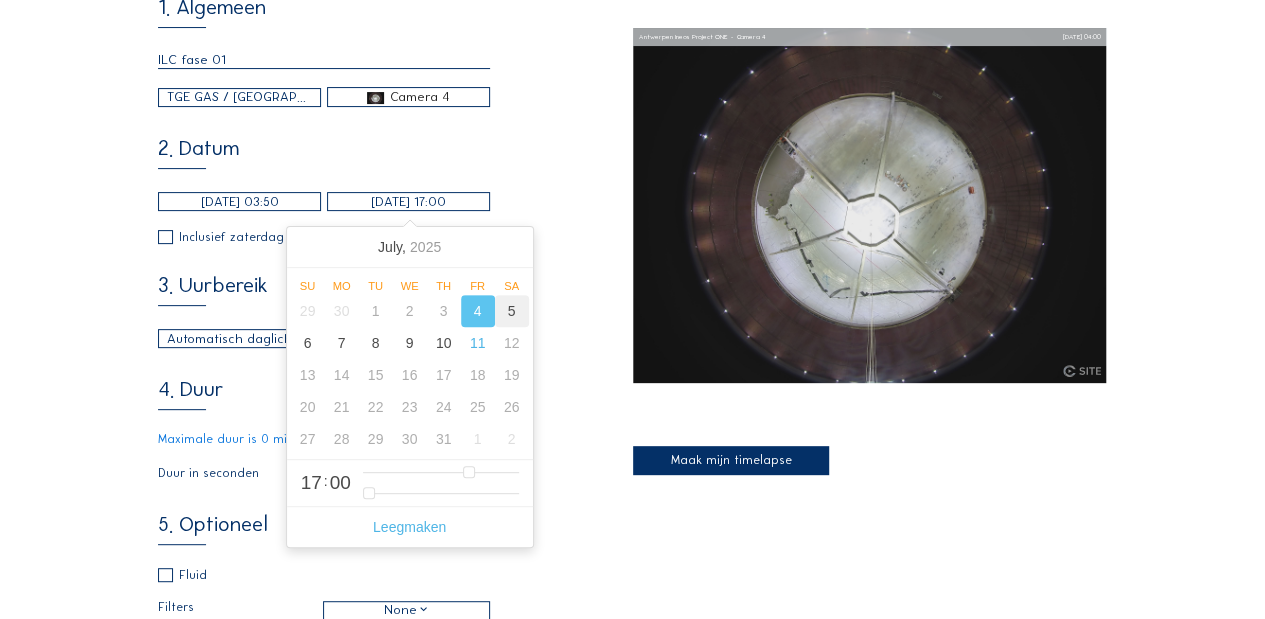click on "5" at bounding box center (512, 311) 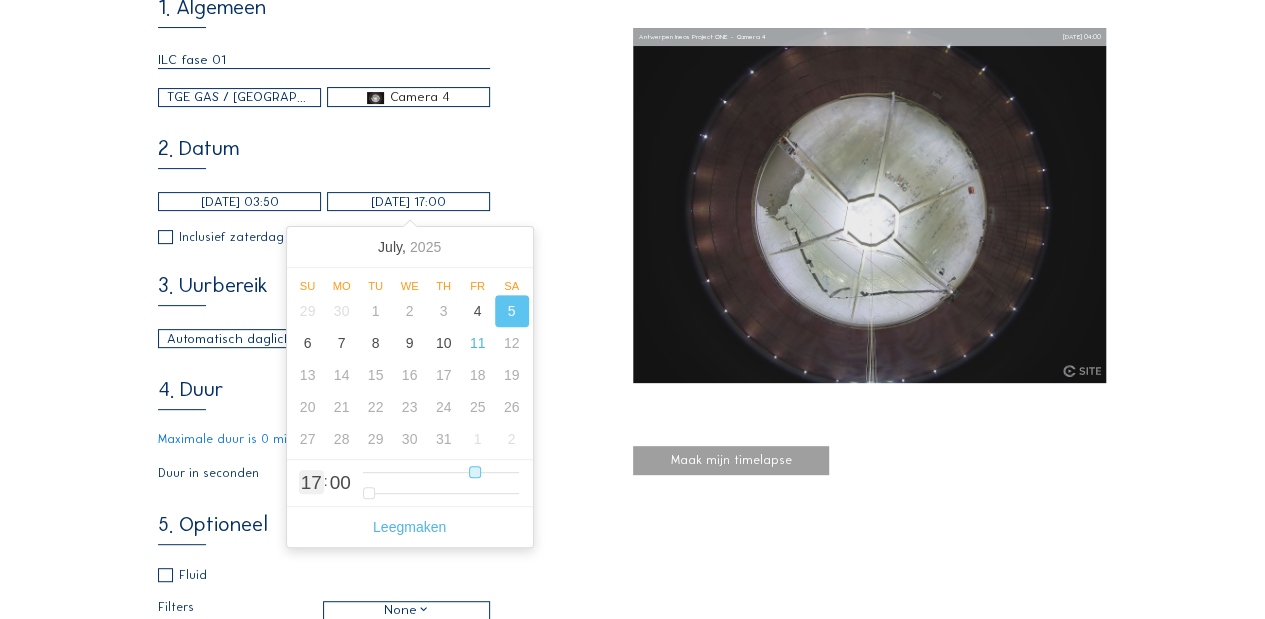 type on "[DATE] 00:00" 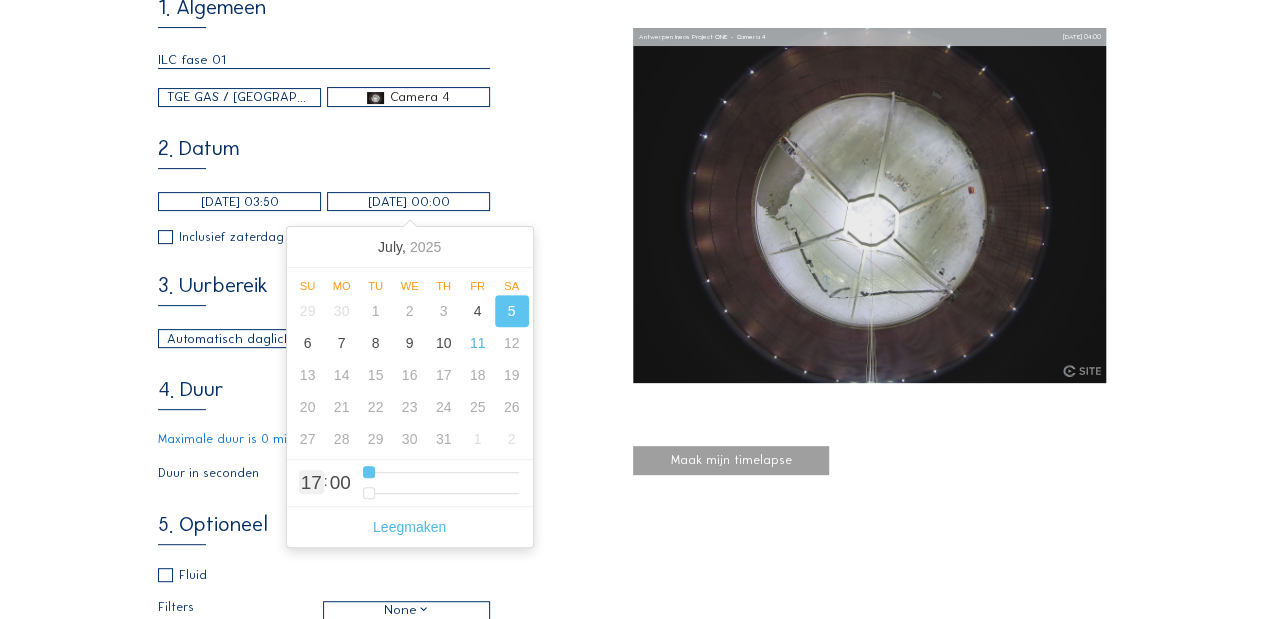 type on "0" 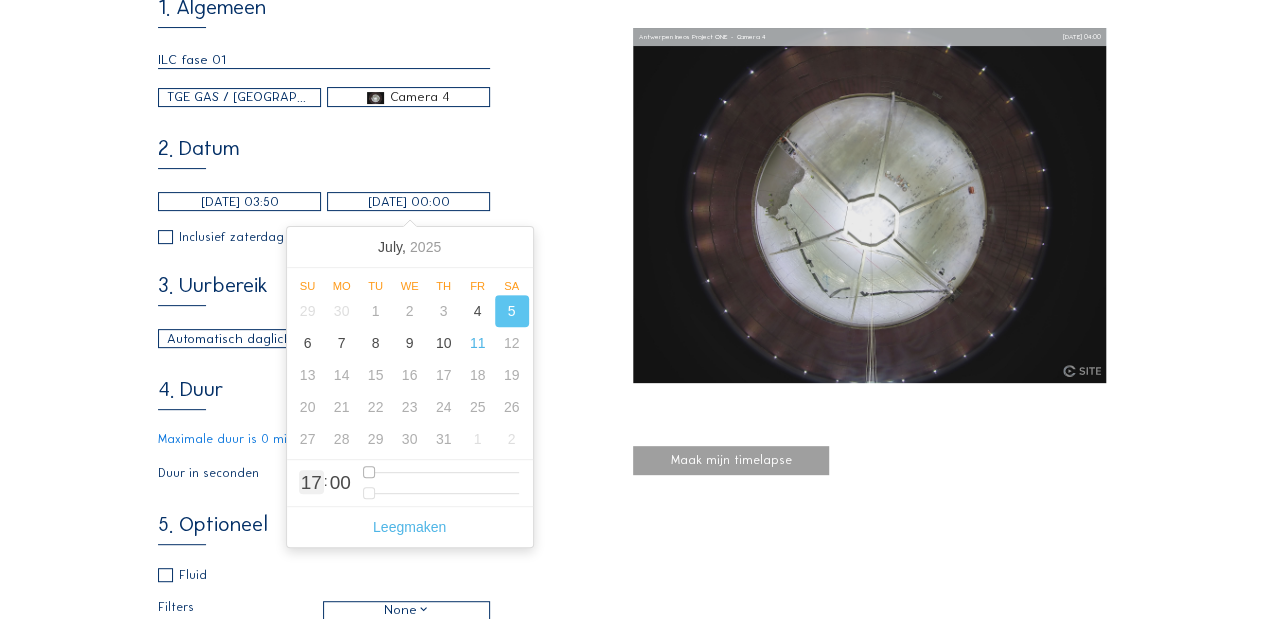 click at bounding box center [441, 472] 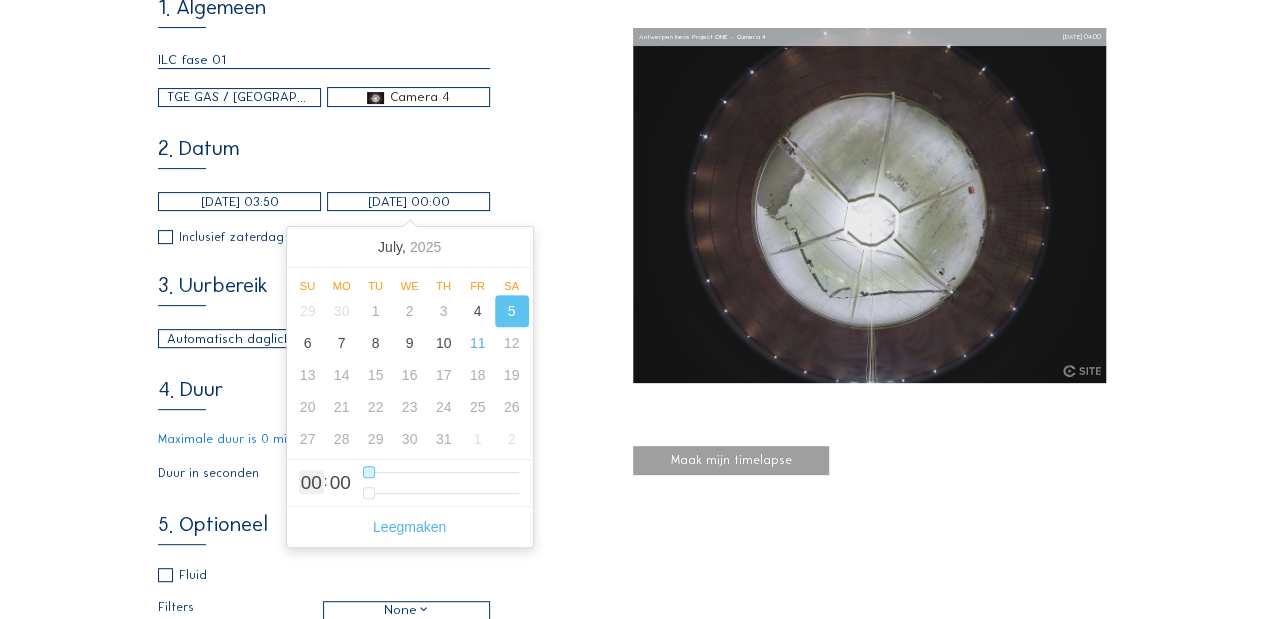 type on "[DATE] 02:00" 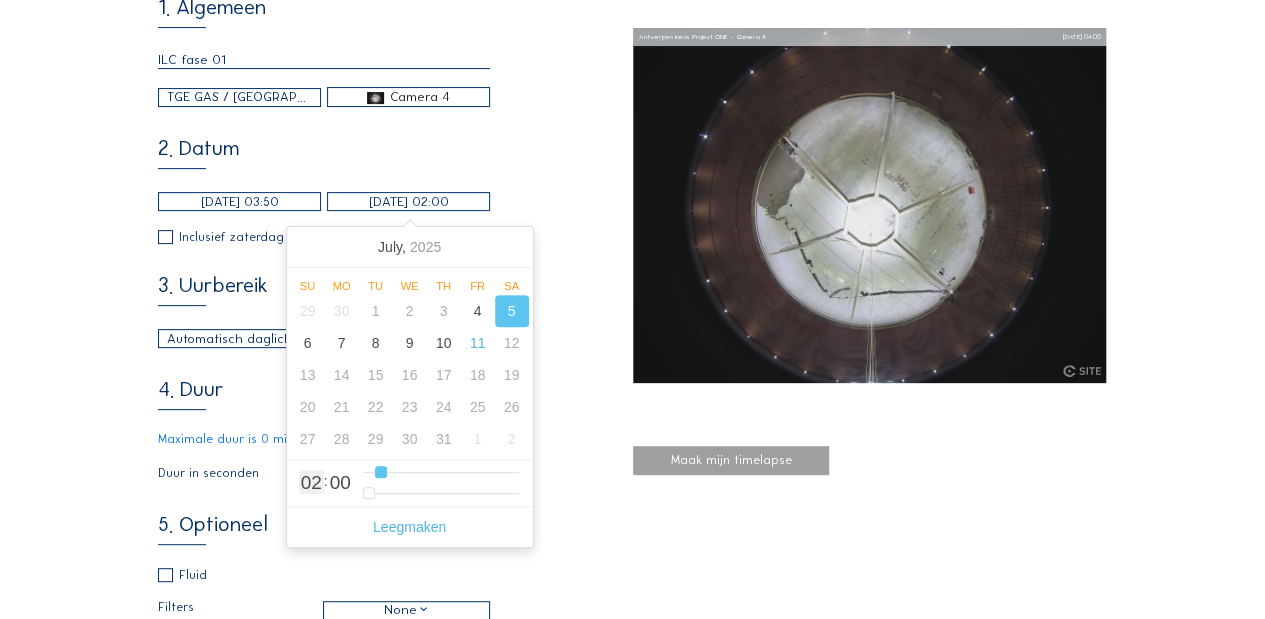 type on "2" 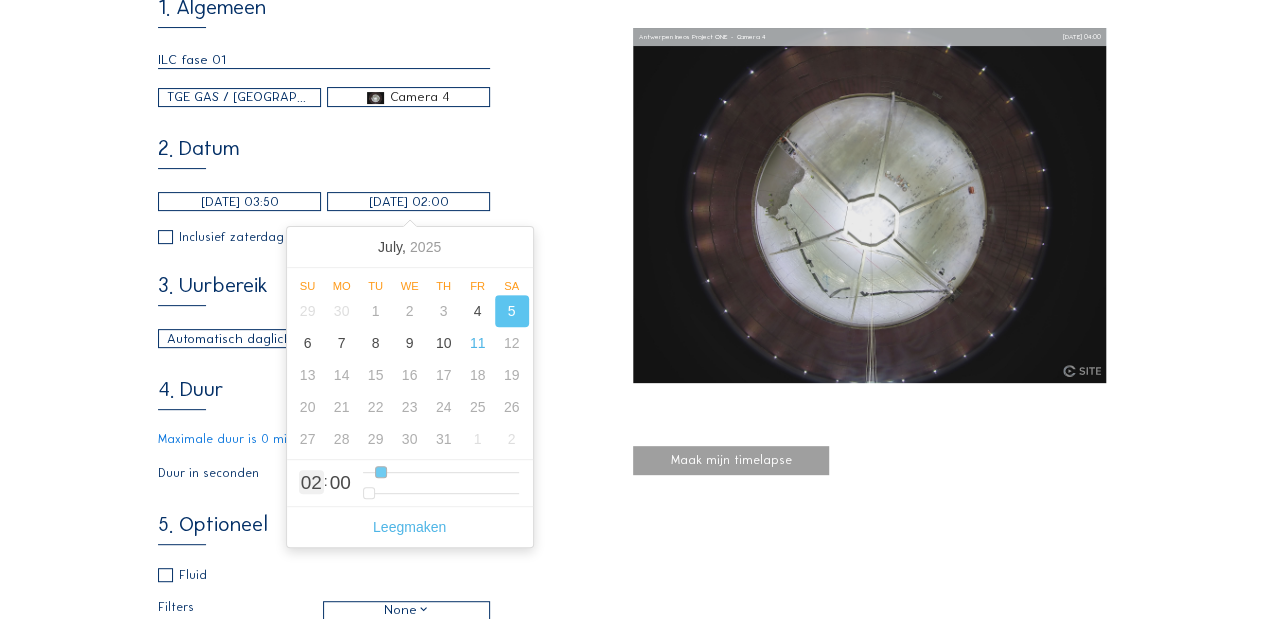 click at bounding box center (441, 472) 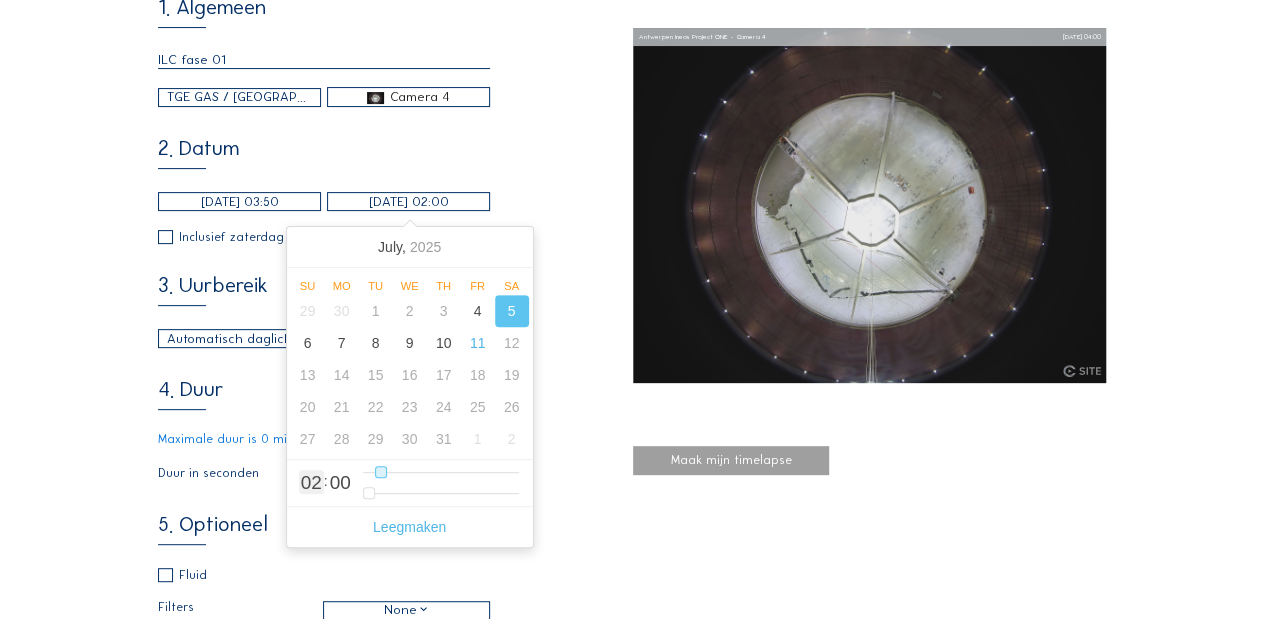type on "[DATE] 03:00" 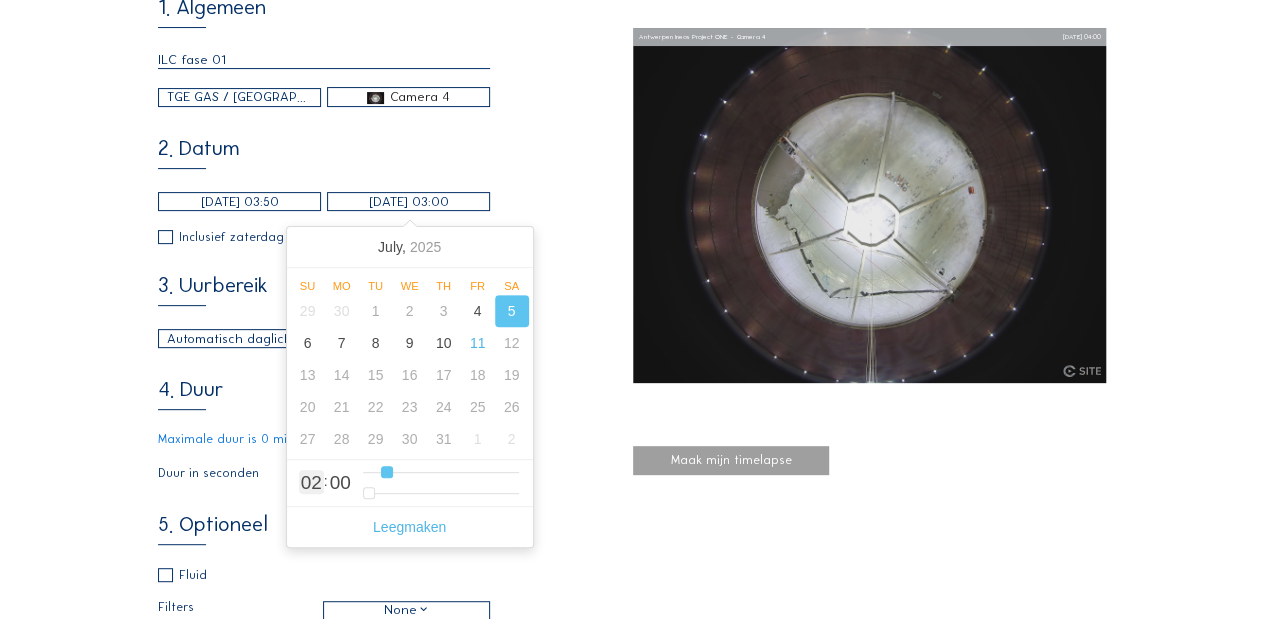 type on "3" 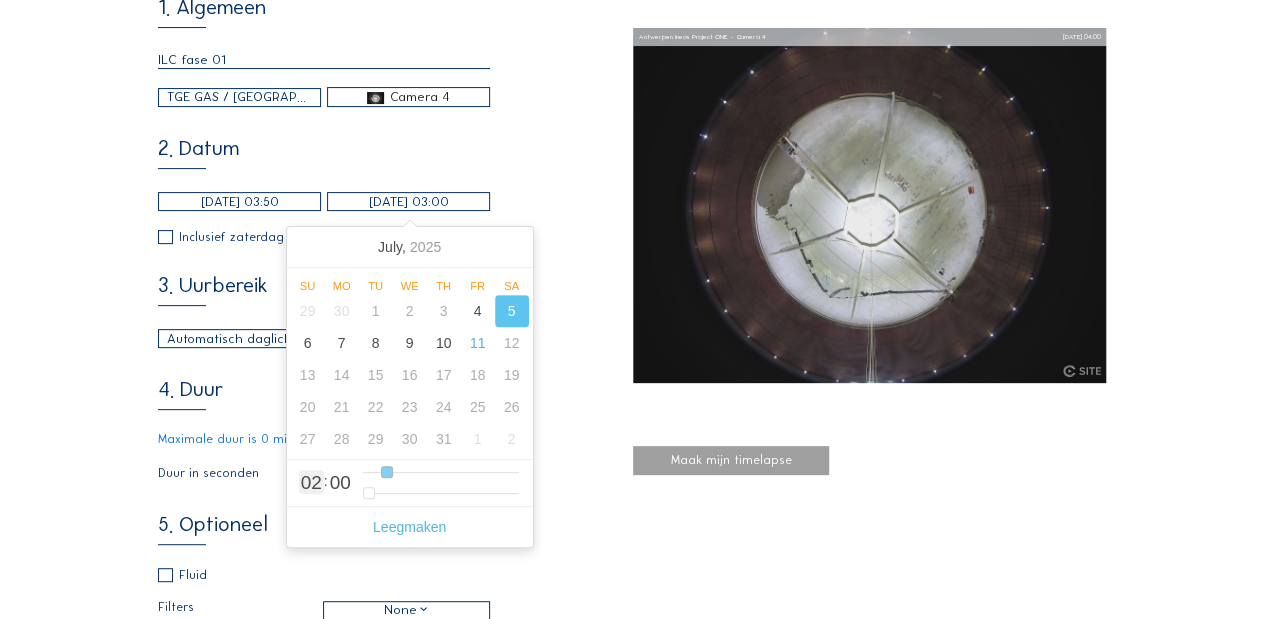 click at bounding box center [441, 472] 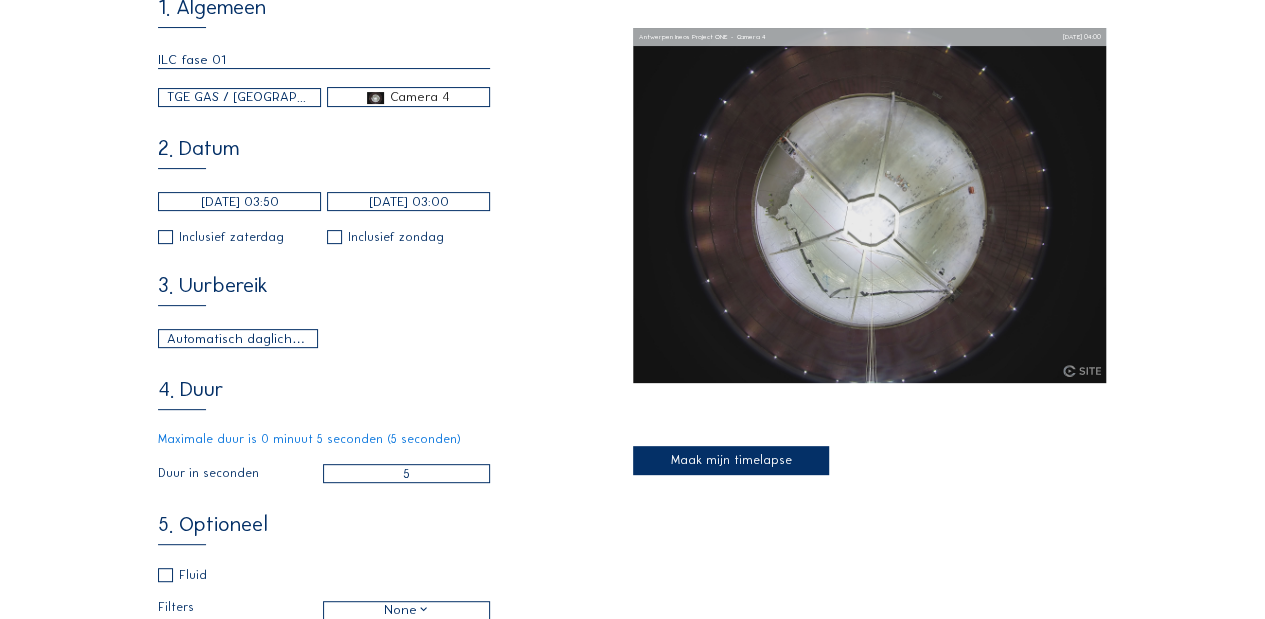 click on "1. Algemeen ILC fase 01 TGE GAS / Antwerpen Ineos Project ONE  Camera 4   2. Datum [DATE] 03:50 [DATE] 03:00  Inclusief zaterdag   Inclusief zondag   3. Uurbereik Automatisch daglicht 06:00  Van  18:00  Tot   4. Duur  Maximale duur is  0 minuut 5 seconden (5 seconden)  Duur in seconden  5  5. Optioneel  Fluid   Filters  None  Resolutie  Full HD  Toon tijd   Toon project   Toon camera   Toon logo  Logo uploaden attach_file  Aanbevolen formaat: 200x200 pixels." at bounding box center [395, 388] 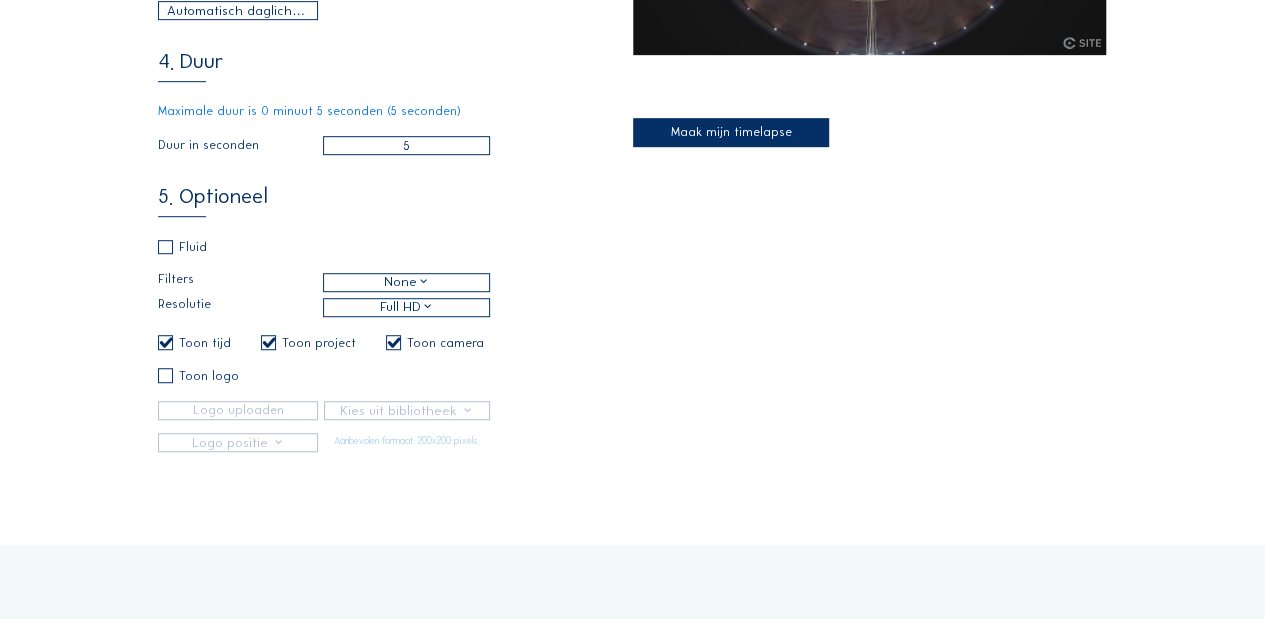 scroll, scrollTop: 533, scrollLeft: 0, axis: vertical 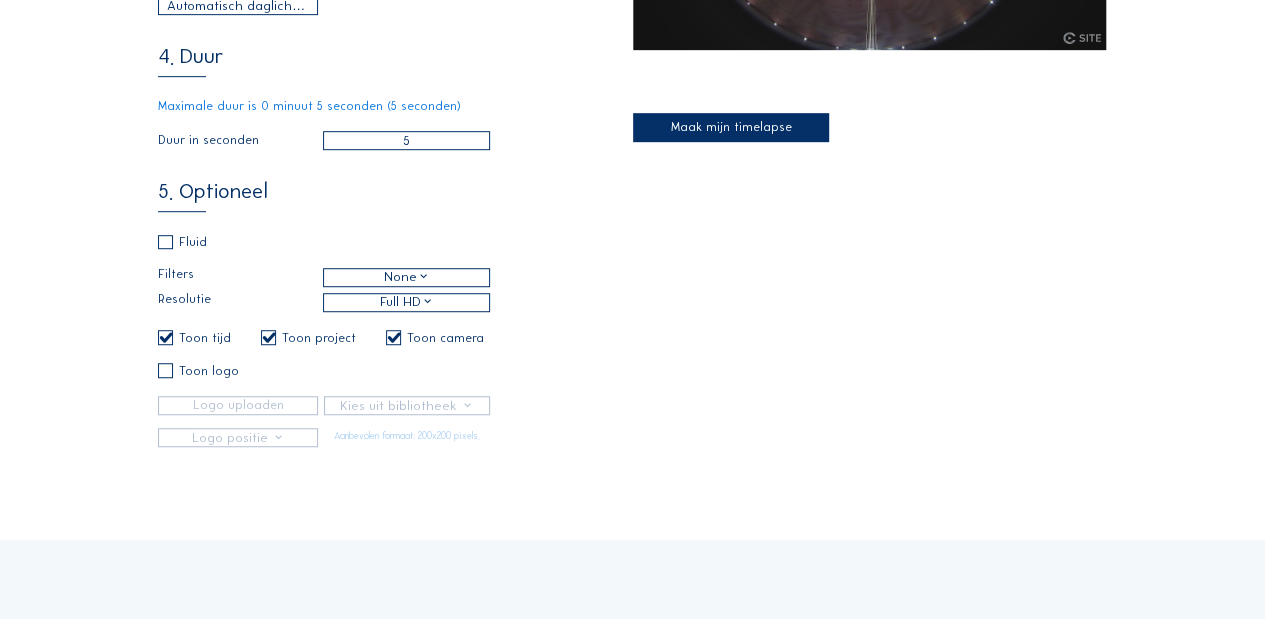 click on "Maak mijn timelapse" at bounding box center [731, 127] 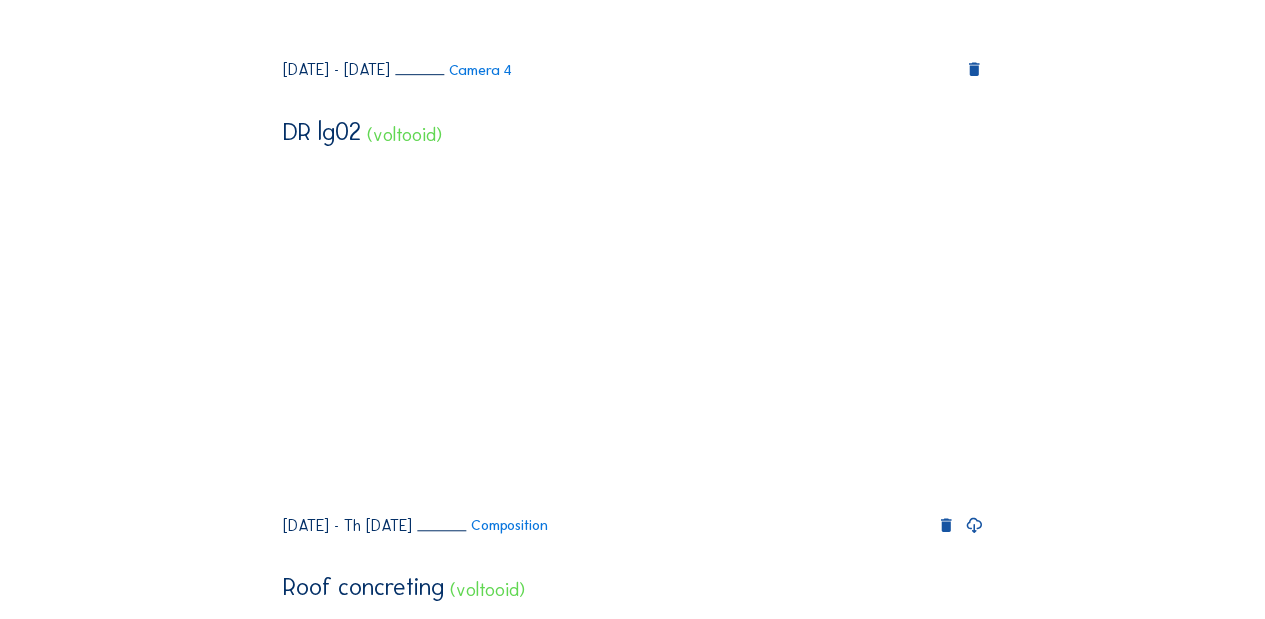 scroll, scrollTop: 266, scrollLeft: 0, axis: vertical 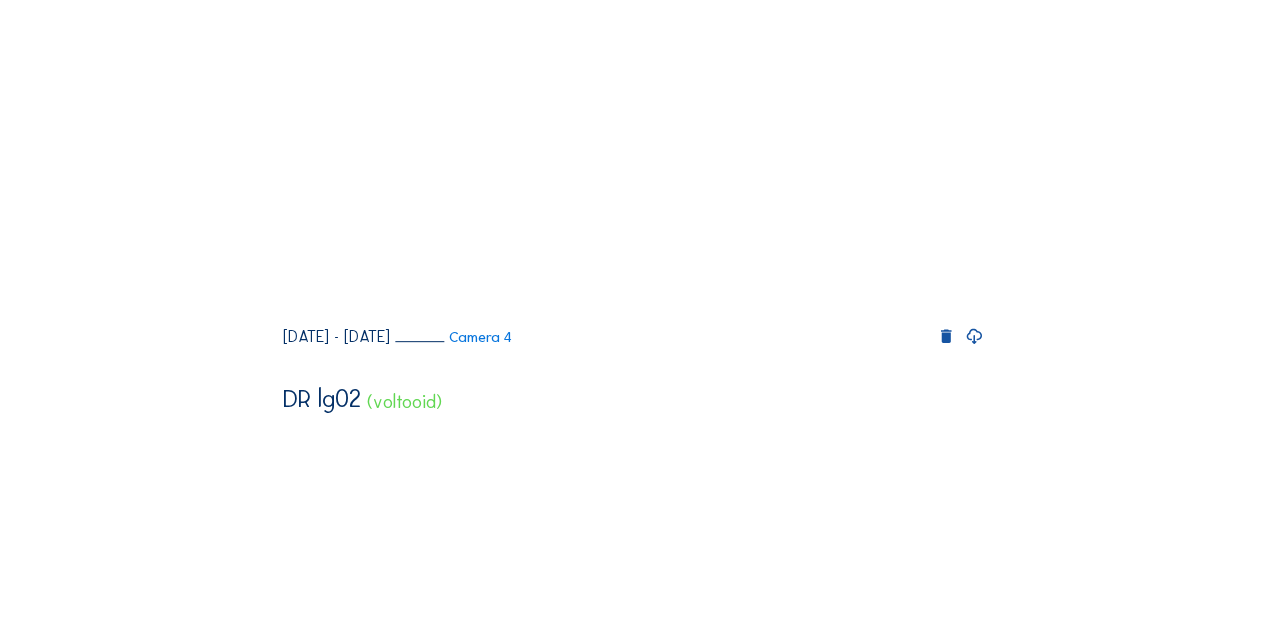 click at bounding box center [973, 337] 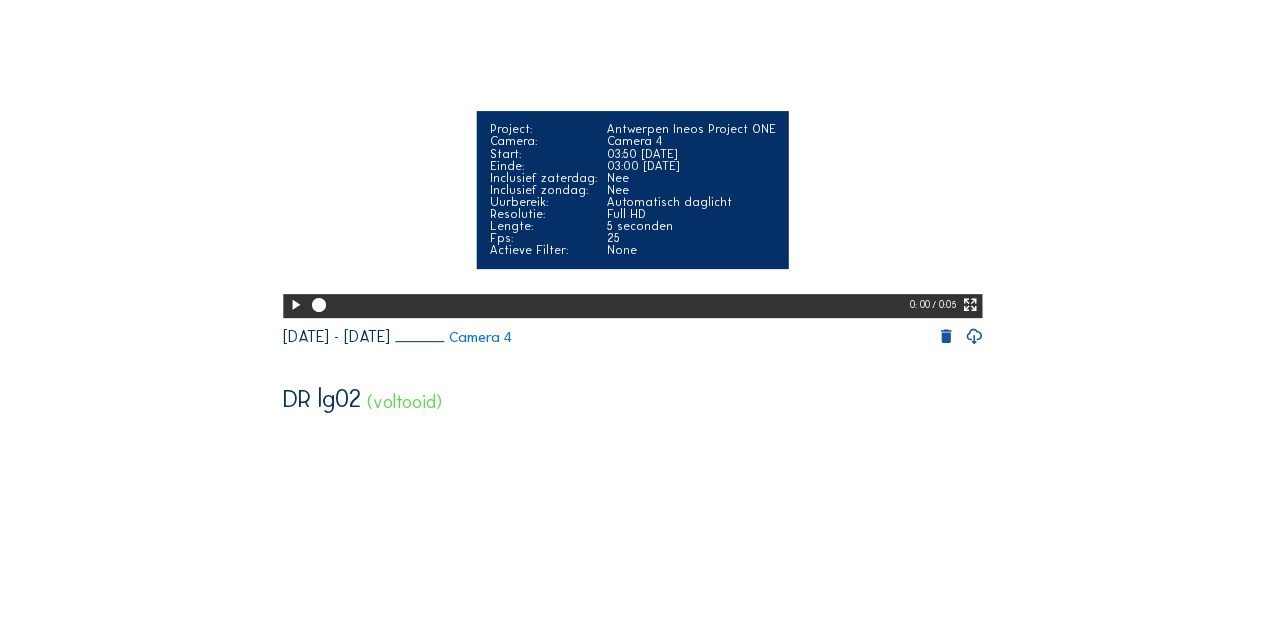 scroll, scrollTop: 0, scrollLeft: 0, axis: both 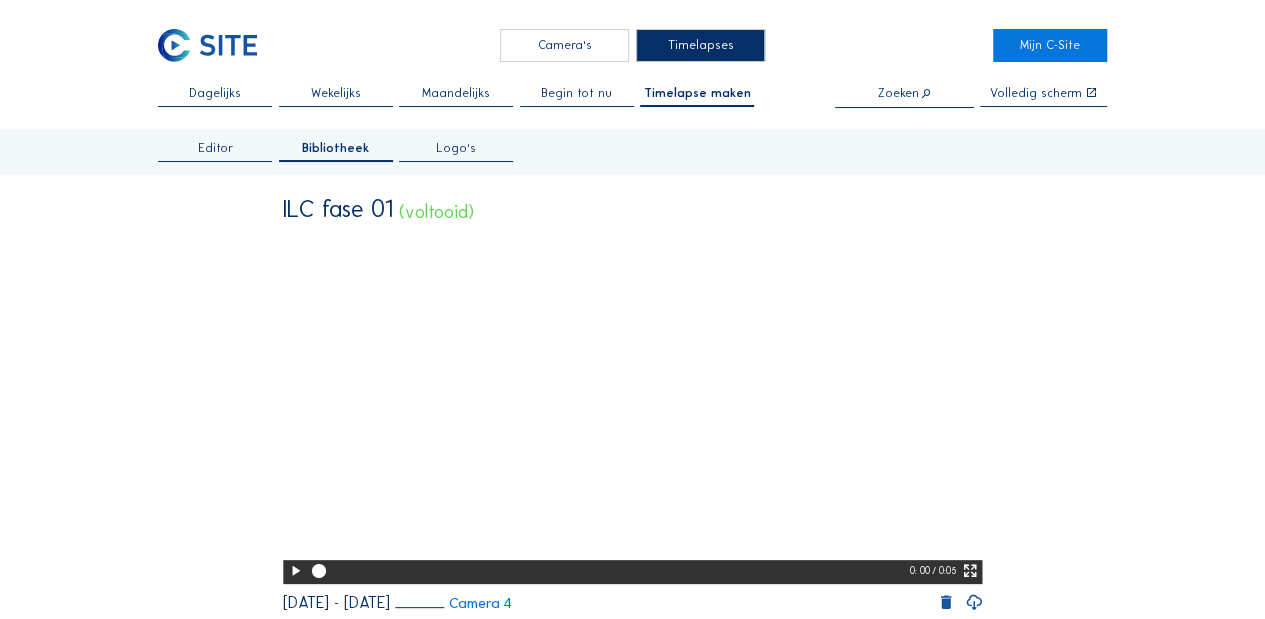 click on "Camera's" at bounding box center [564, 45] 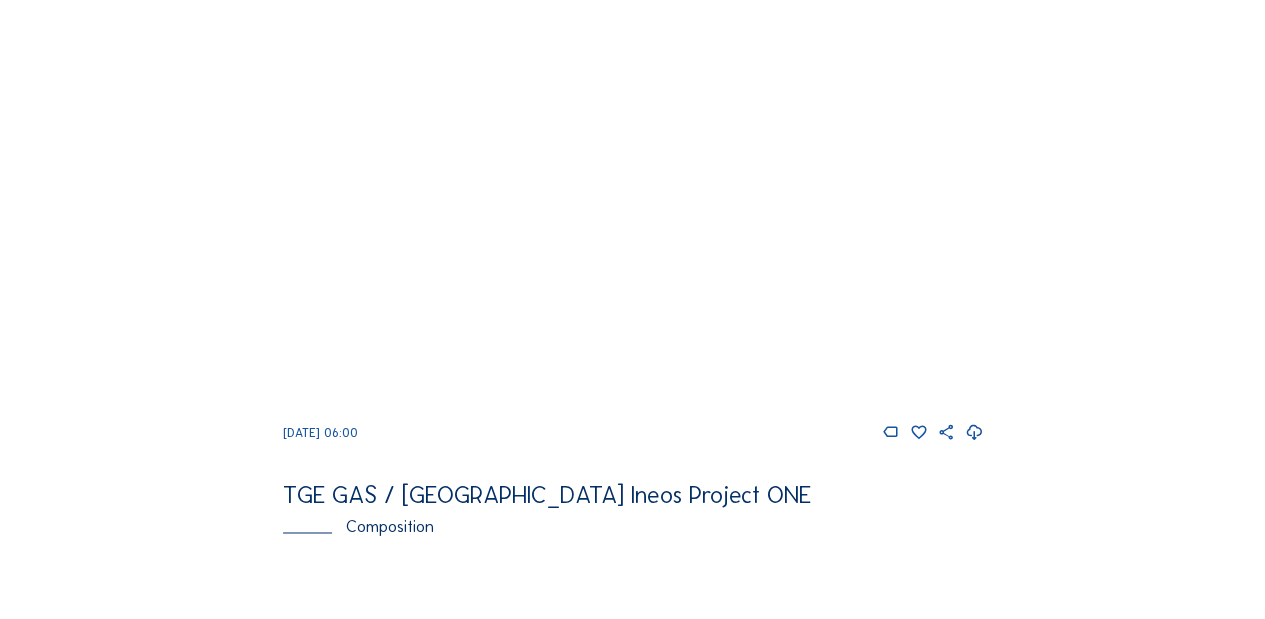 scroll, scrollTop: 1333, scrollLeft: 0, axis: vertical 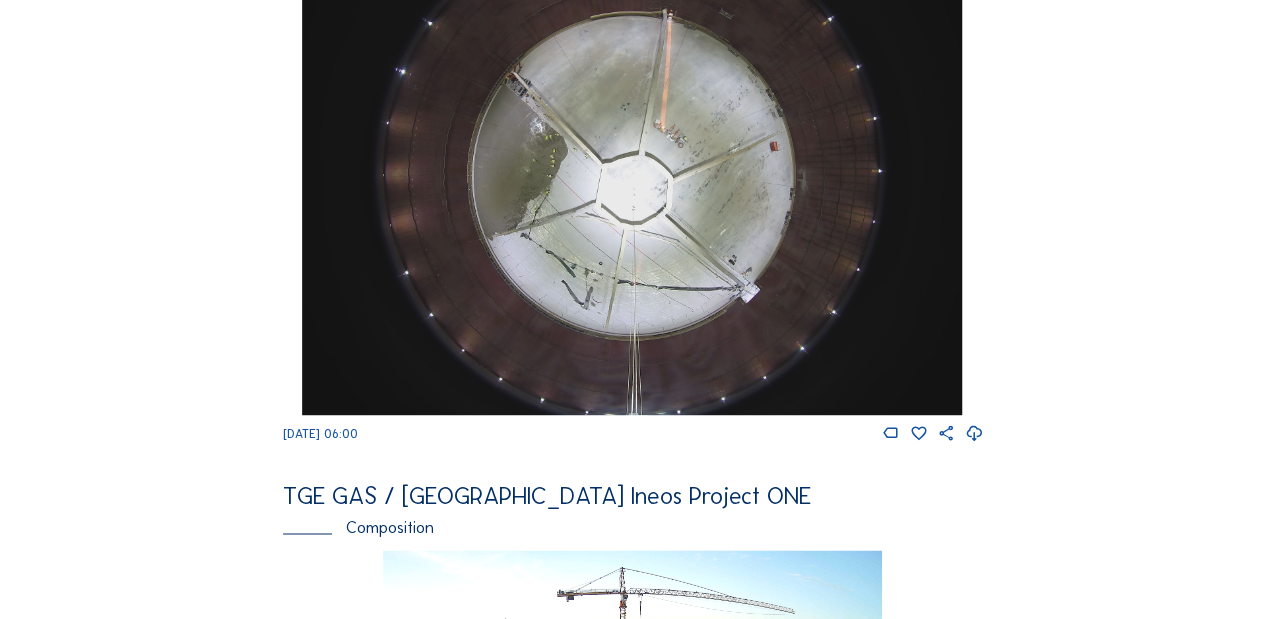 click at bounding box center (632, 167) 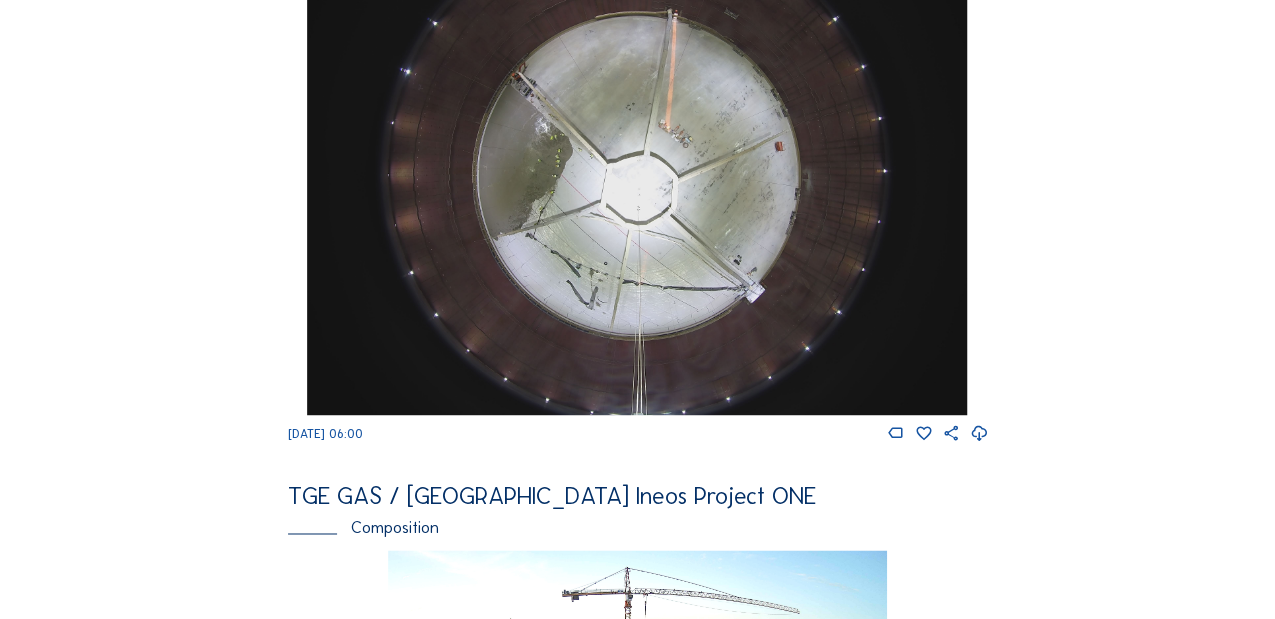 scroll, scrollTop: 0, scrollLeft: 0, axis: both 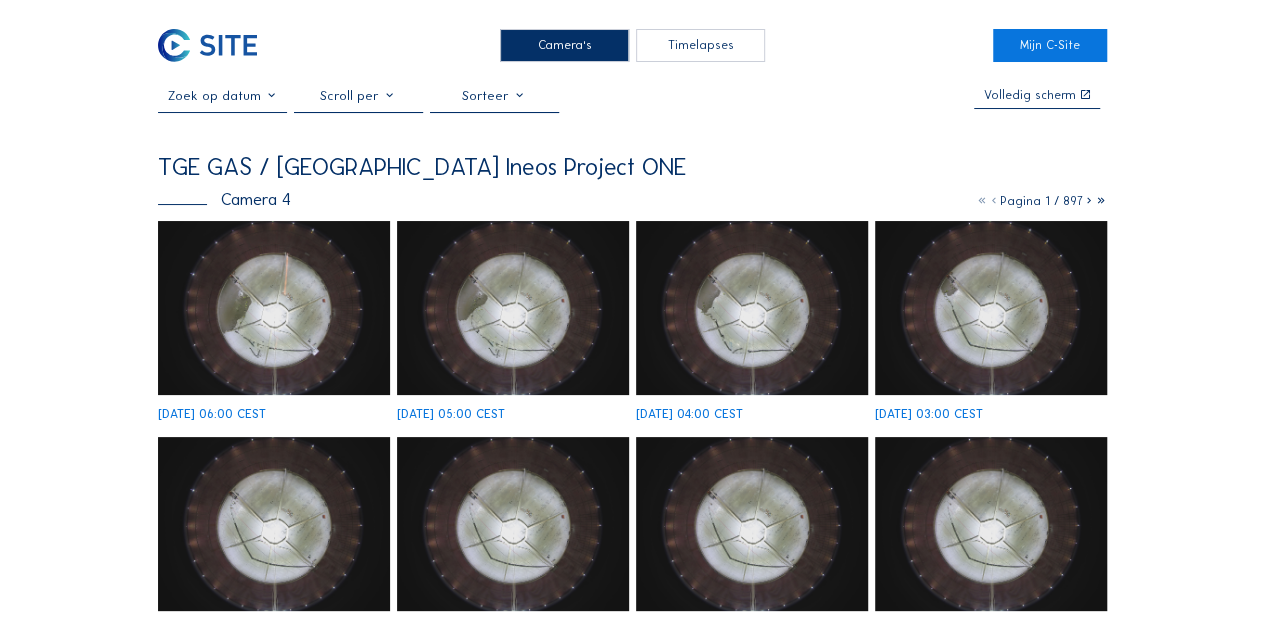 click at bounding box center [274, 308] 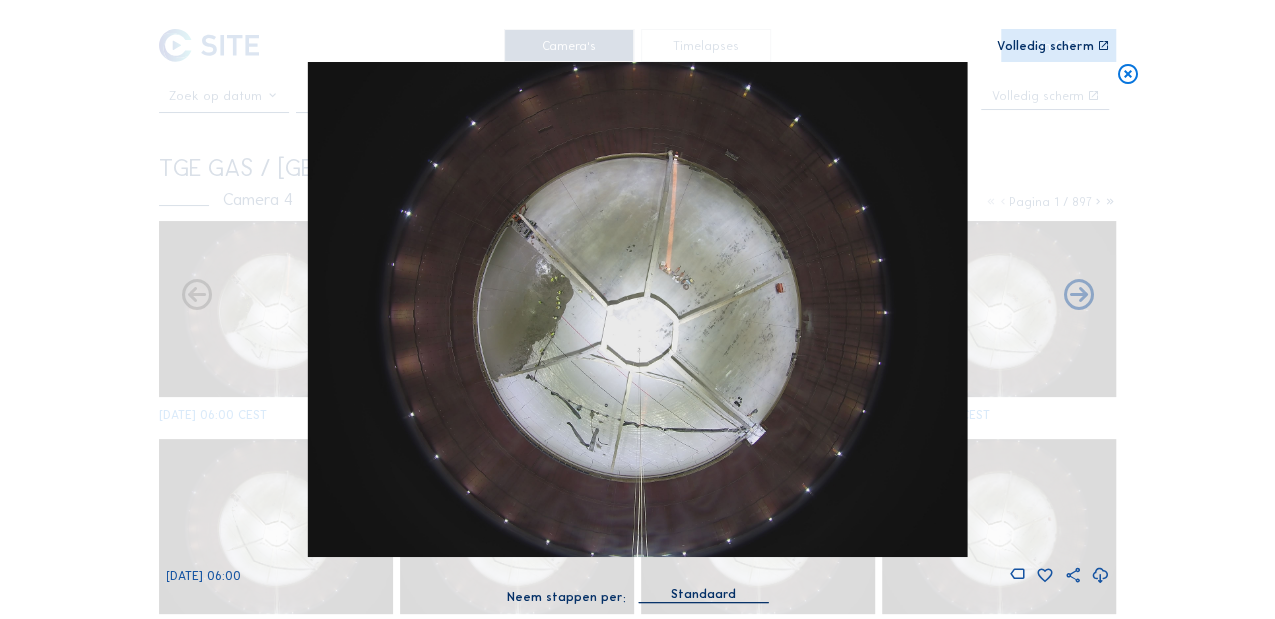 click at bounding box center [1100, 576] 